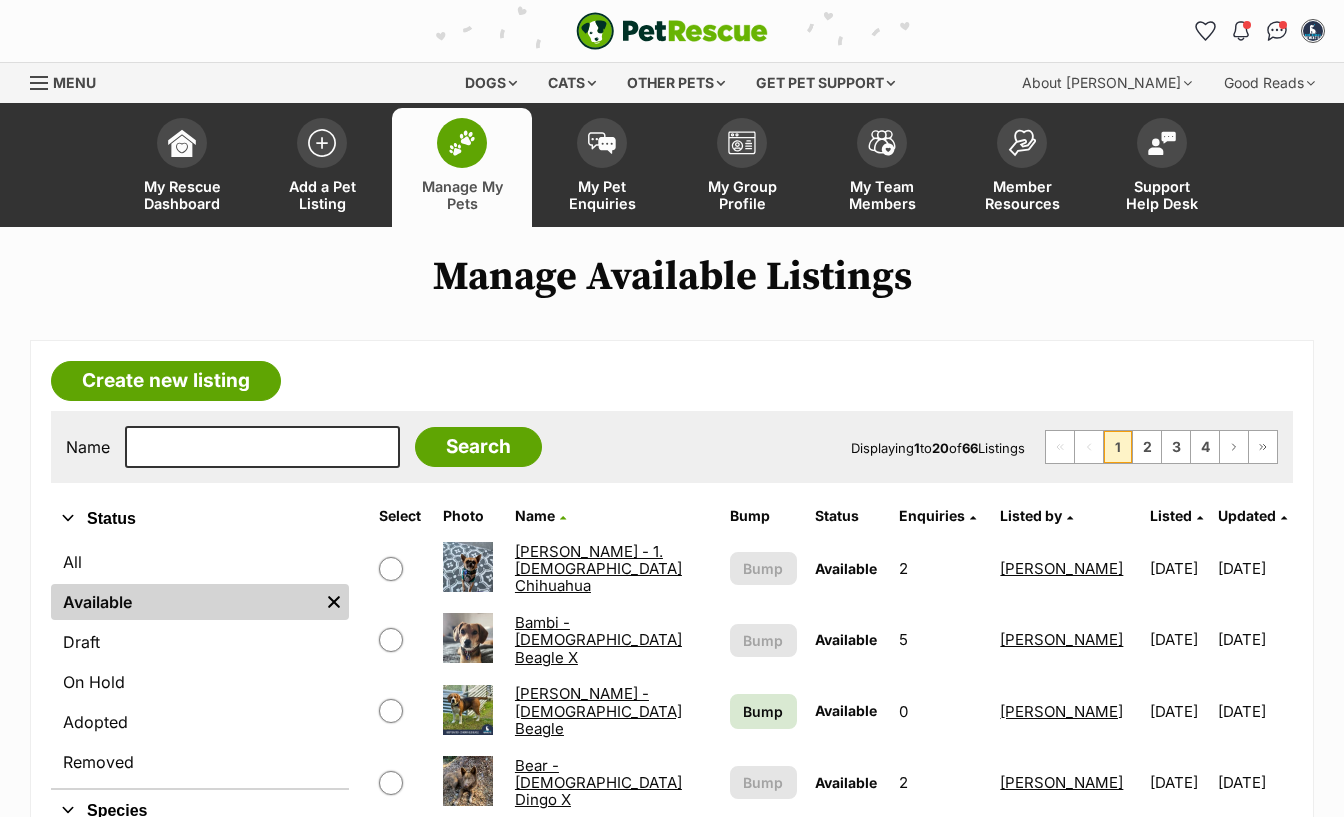 scroll, scrollTop: 0, scrollLeft: 0, axis: both 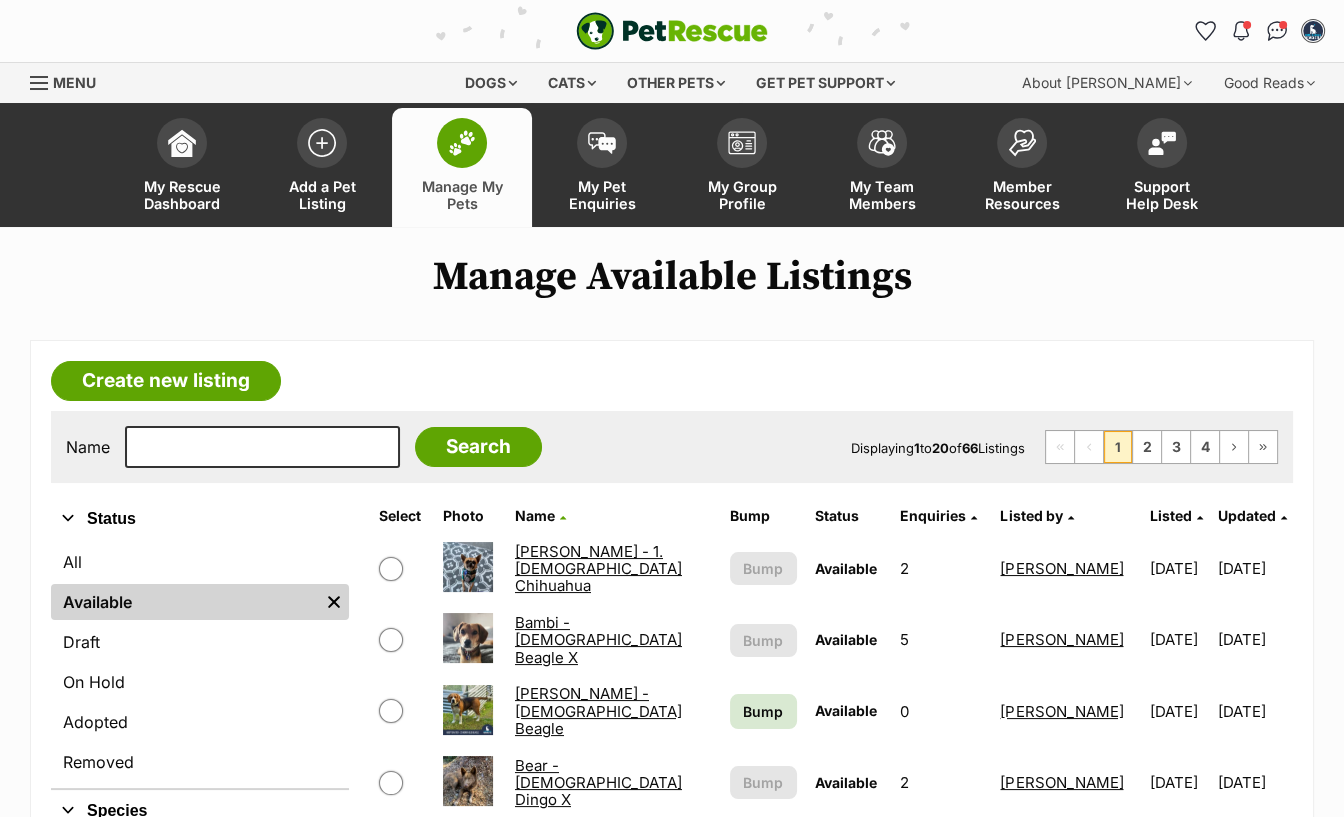 click on "Updated" at bounding box center [1247, 515] 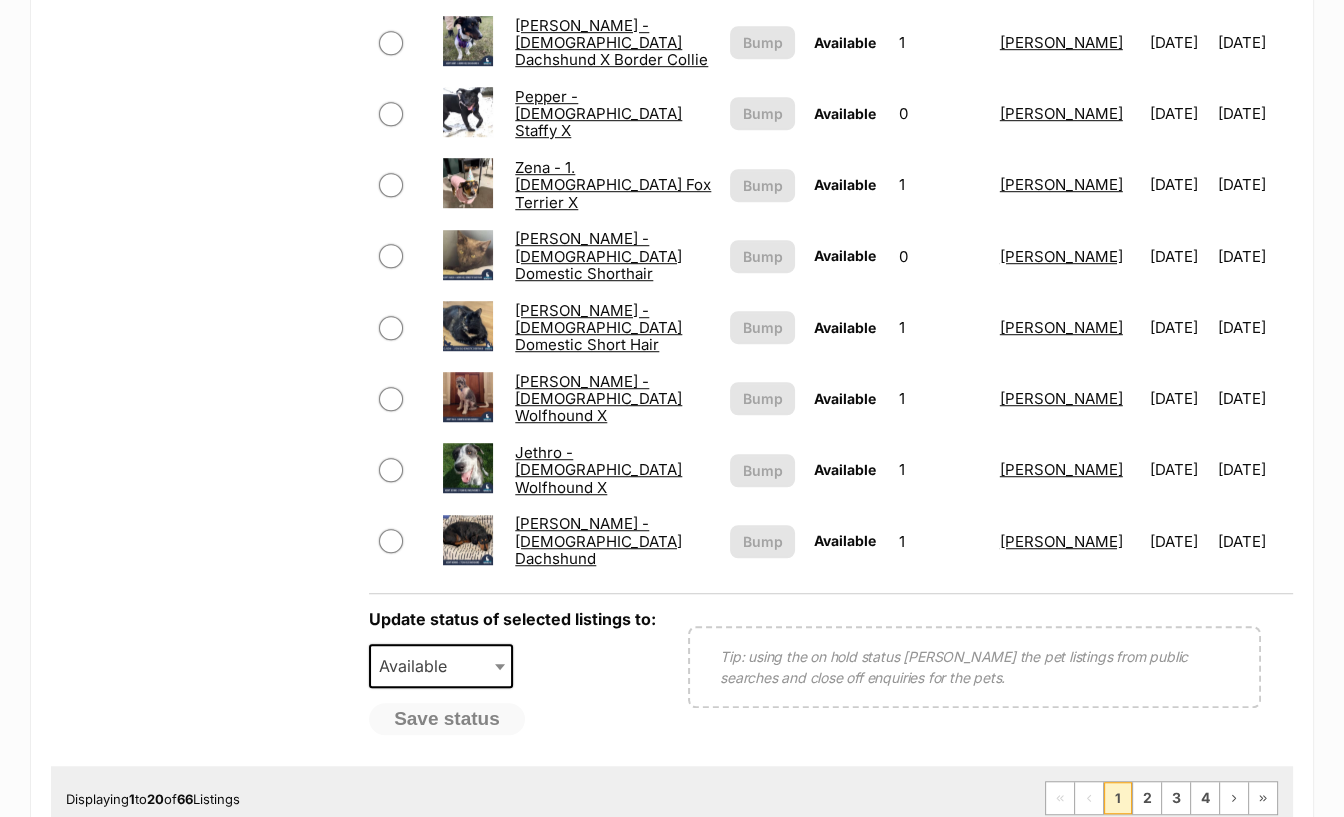 scroll, scrollTop: 1650, scrollLeft: 0, axis: vertical 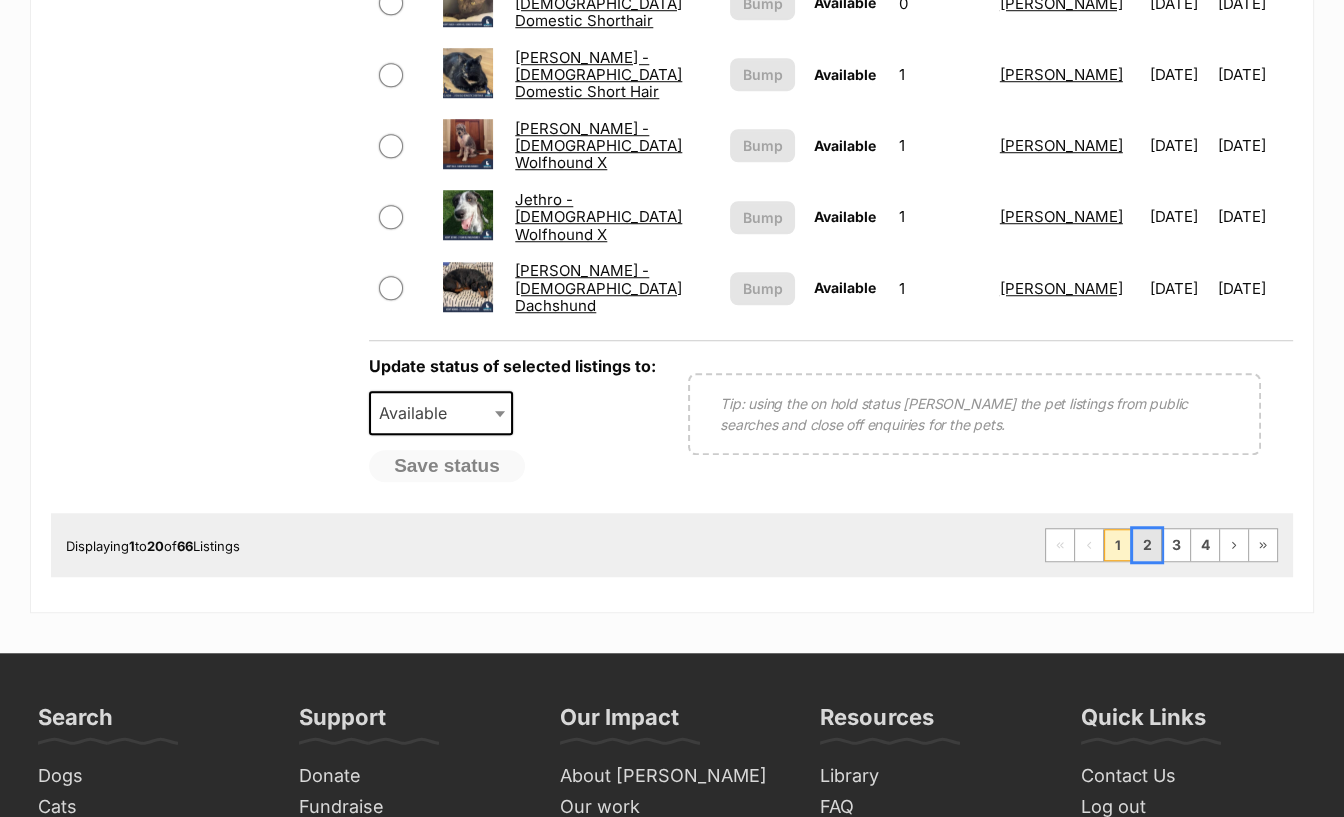 click on "2" at bounding box center [1147, 545] 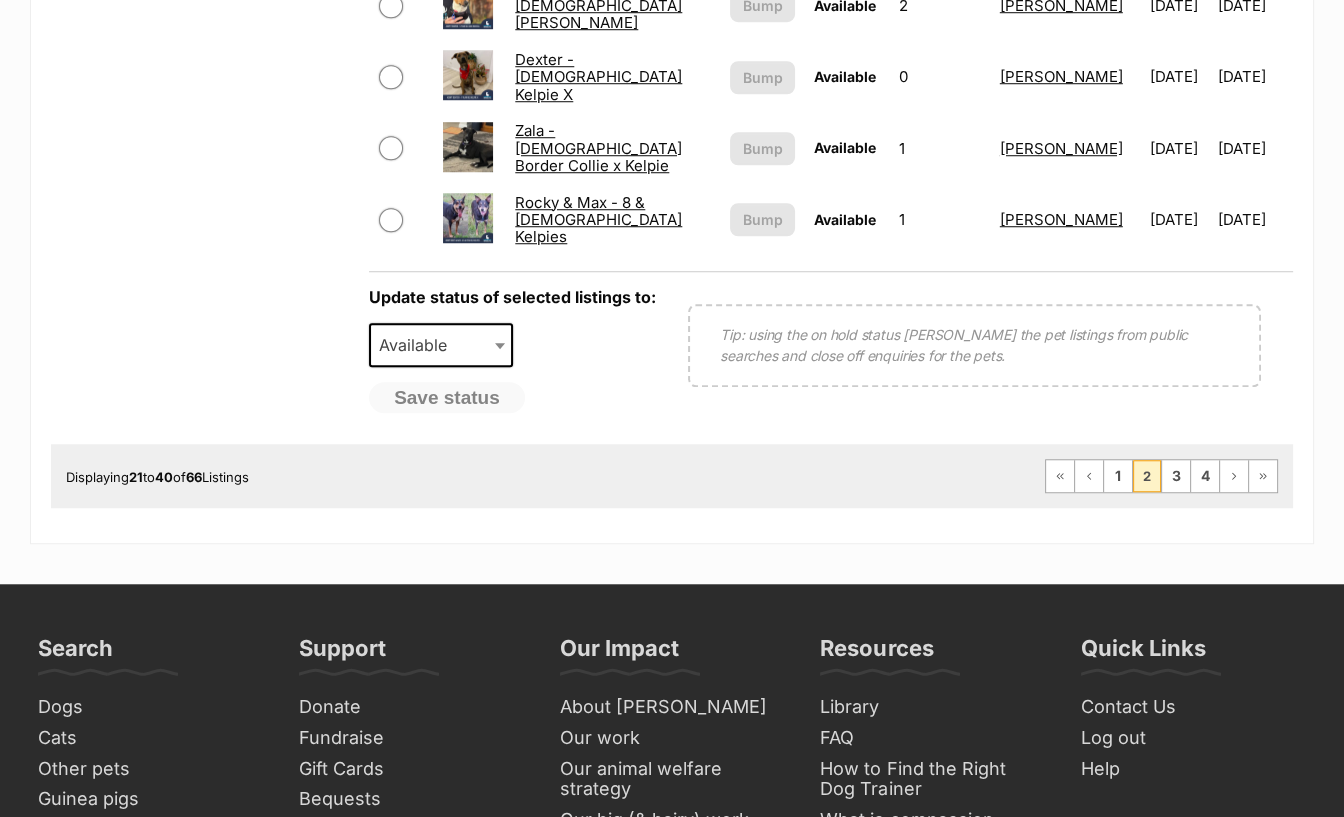scroll, scrollTop: 1760, scrollLeft: 0, axis: vertical 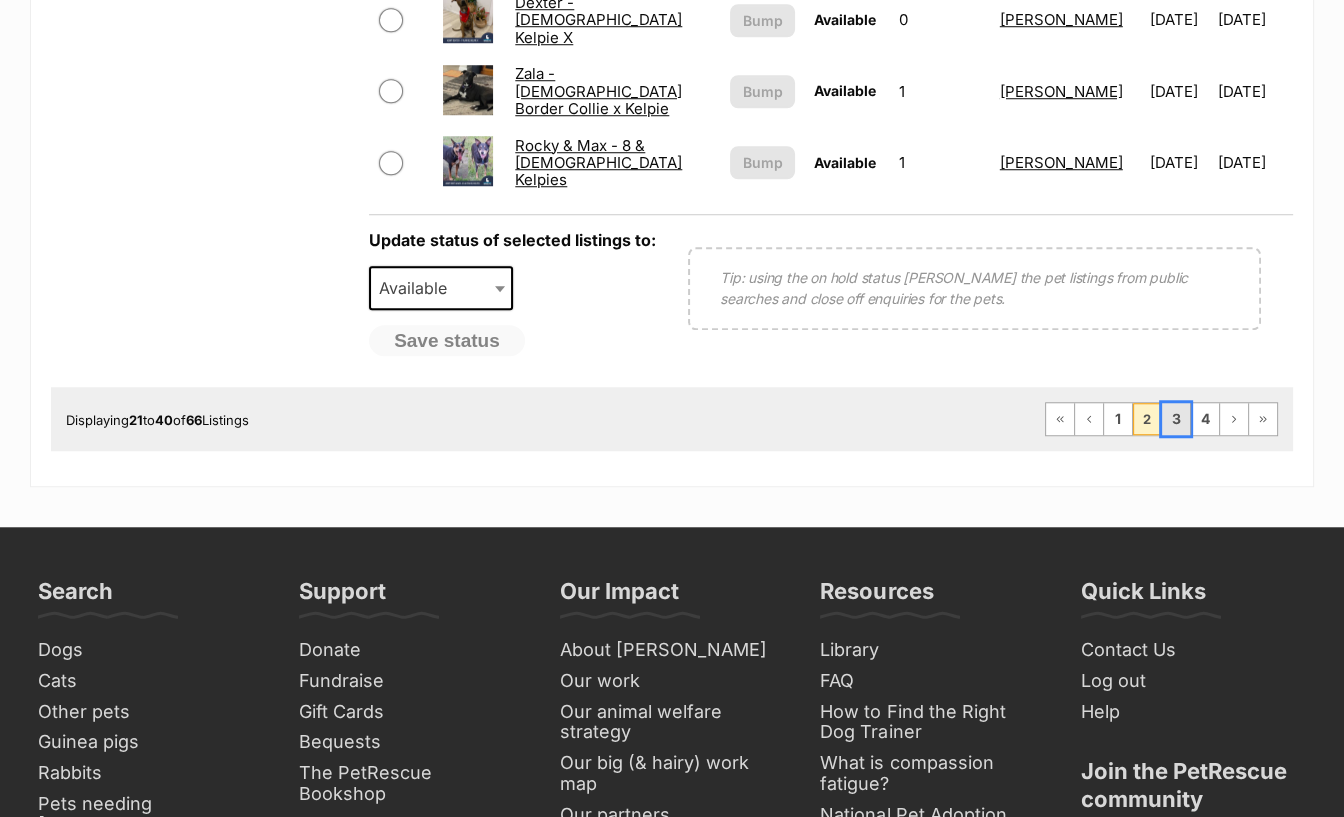 click on "3" at bounding box center (1176, 419) 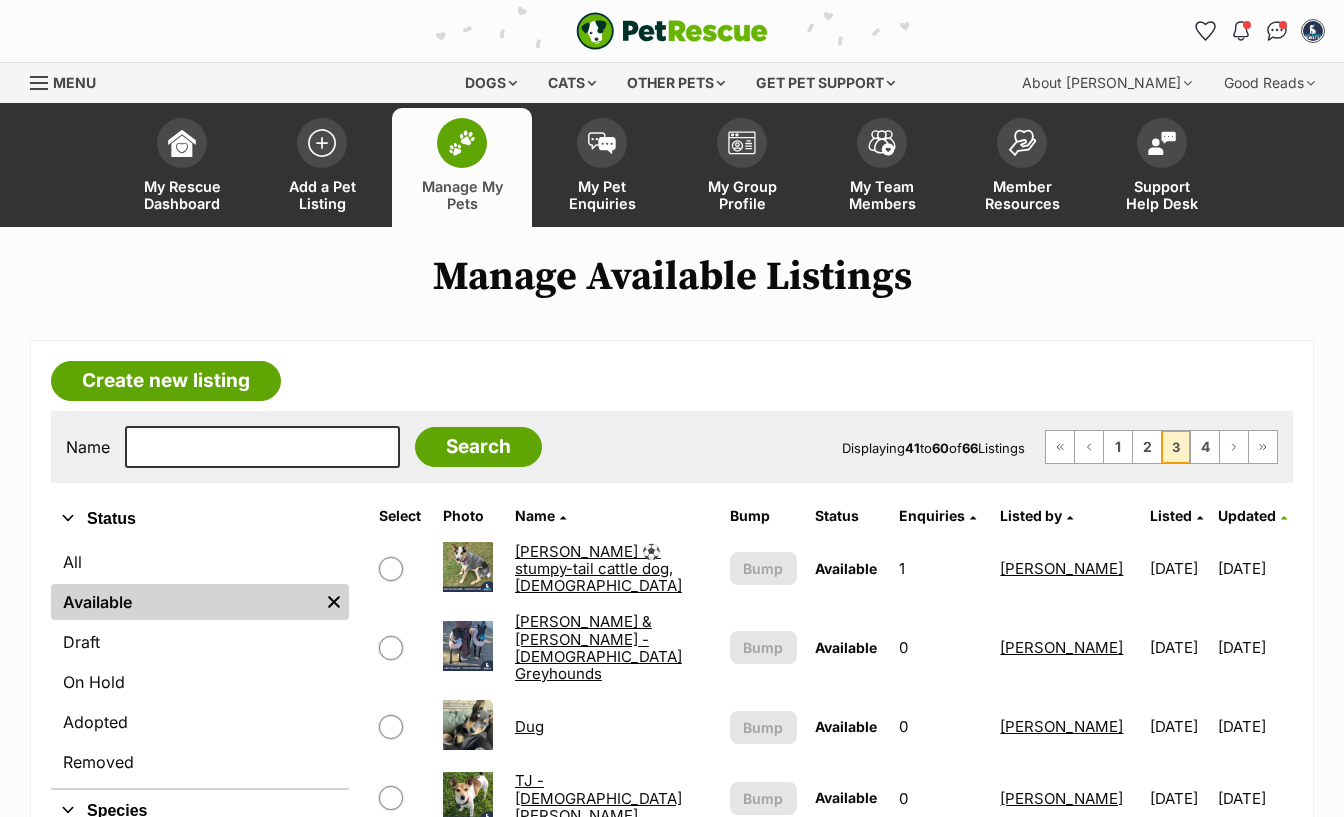 scroll, scrollTop: 770, scrollLeft: 0, axis: vertical 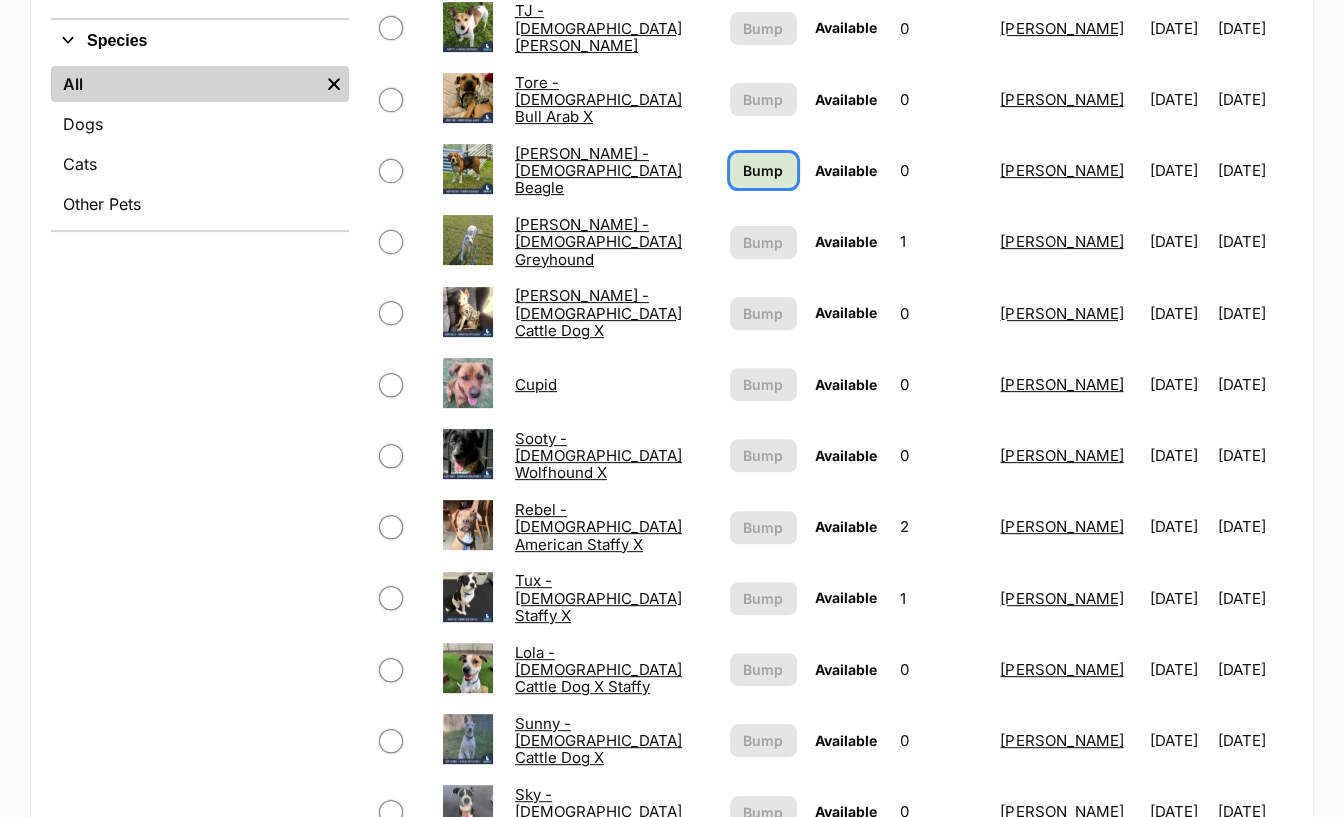 click on "Bump" at bounding box center (763, 170) 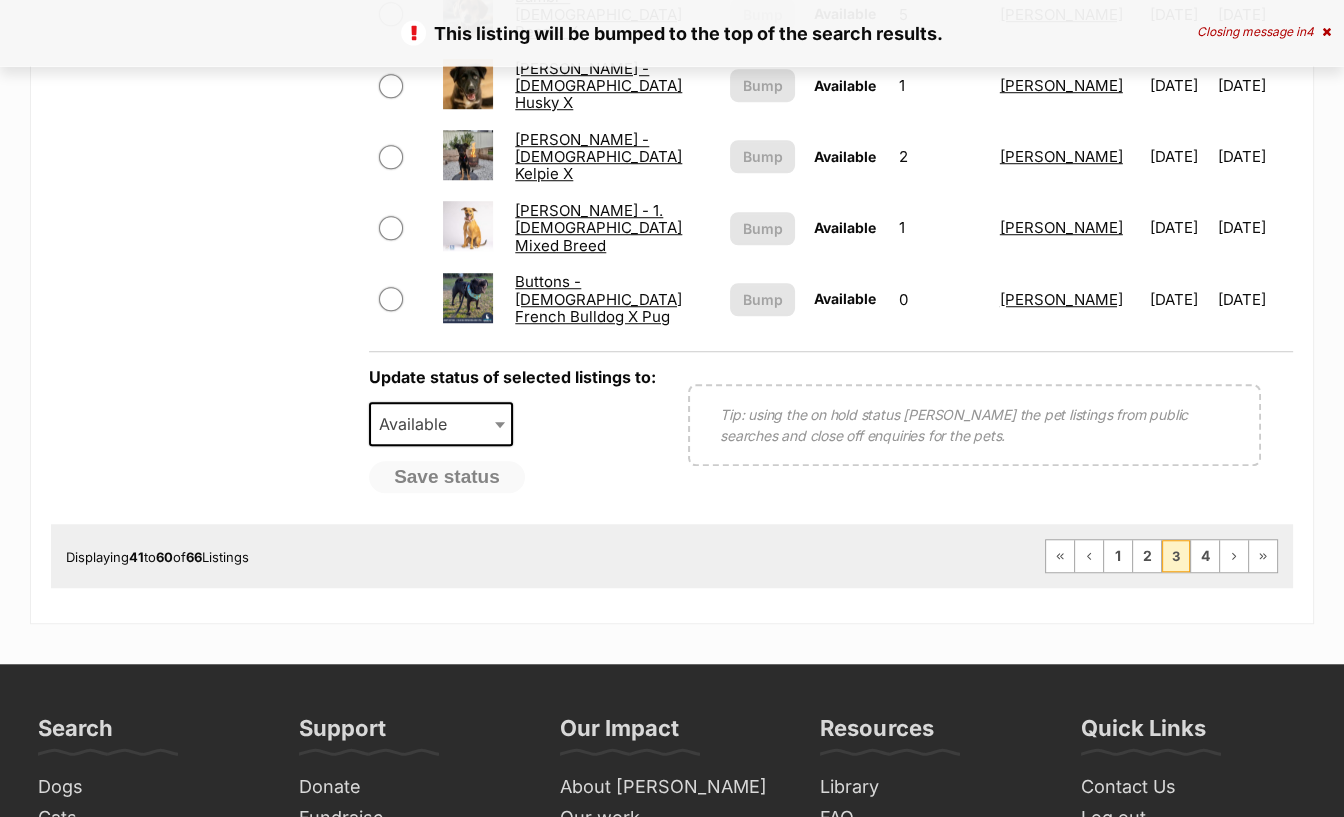 scroll, scrollTop: 1650, scrollLeft: 0, axis: vertical 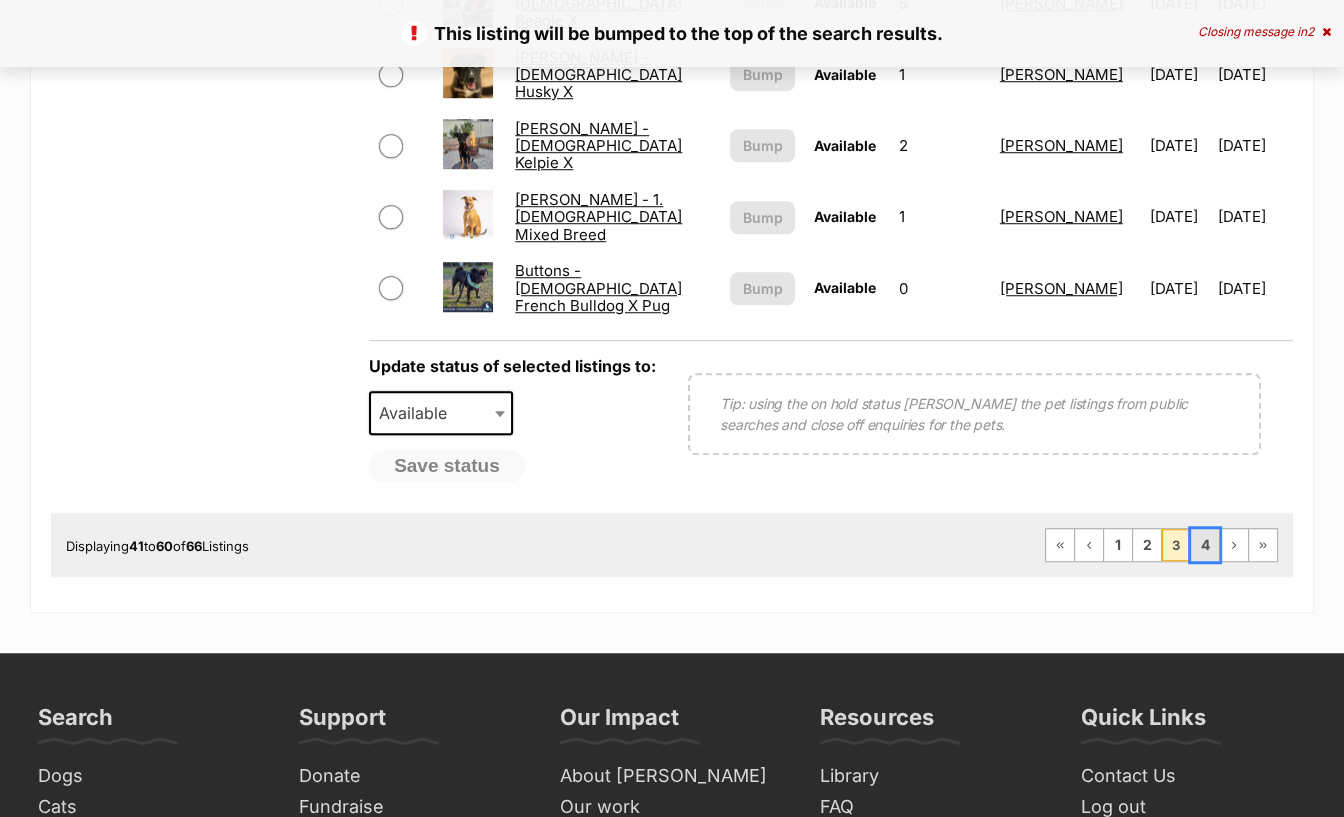 click on "4" at bounding box center [1205, 545] 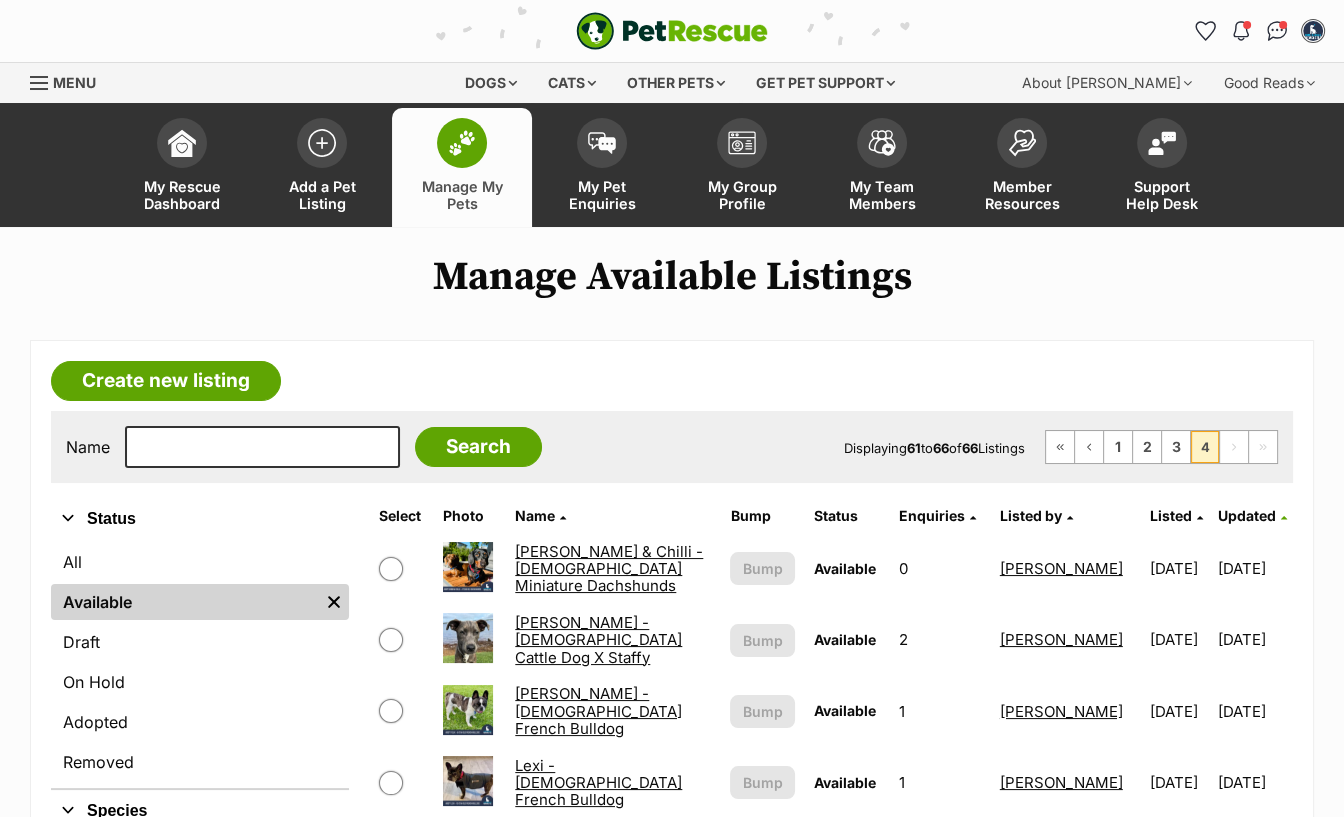 scroll, scrollTop: 440, scrollLeft: 0, axis: vertical 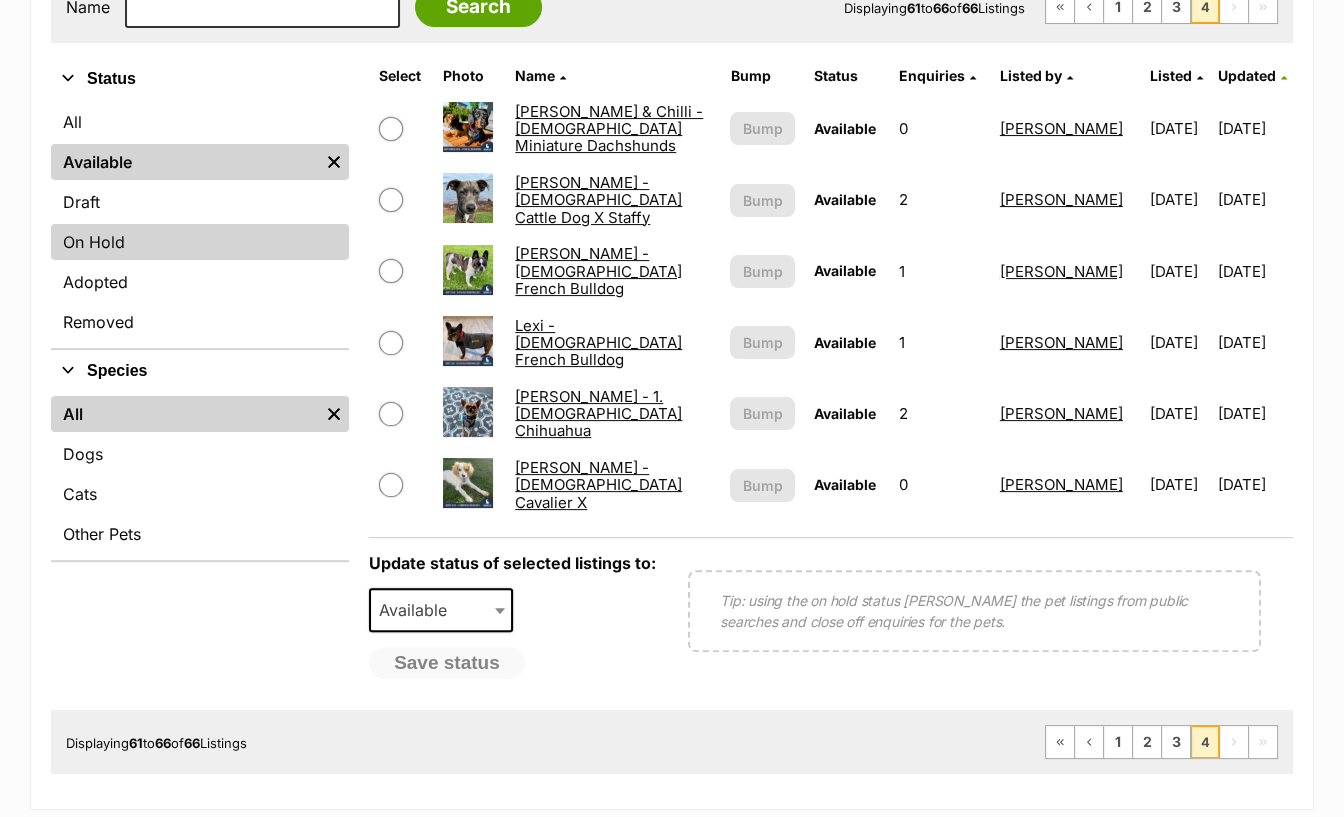 click on "On Hold" at bounding box center [200, 242] 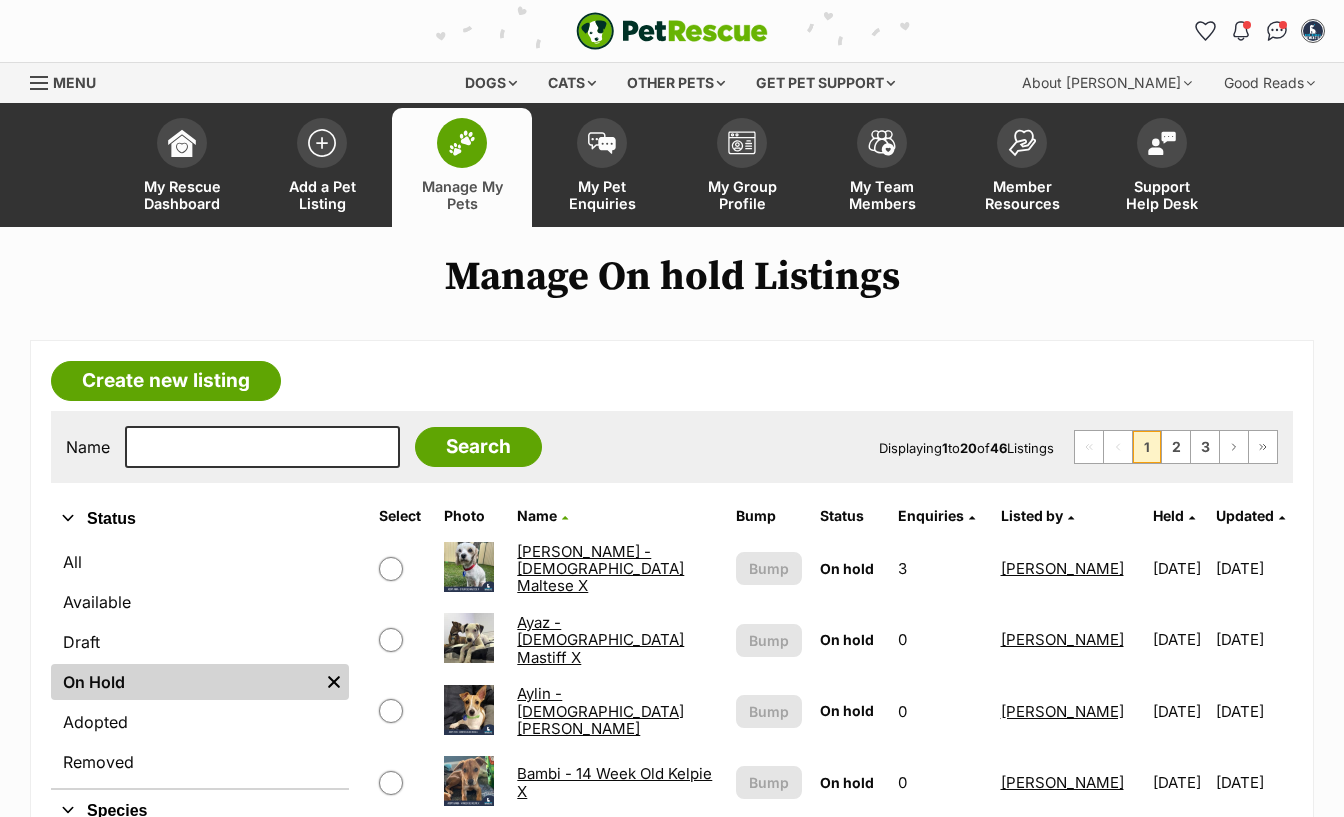 scroll, scrollTop: 0, scrollLeft: 0, axis: both 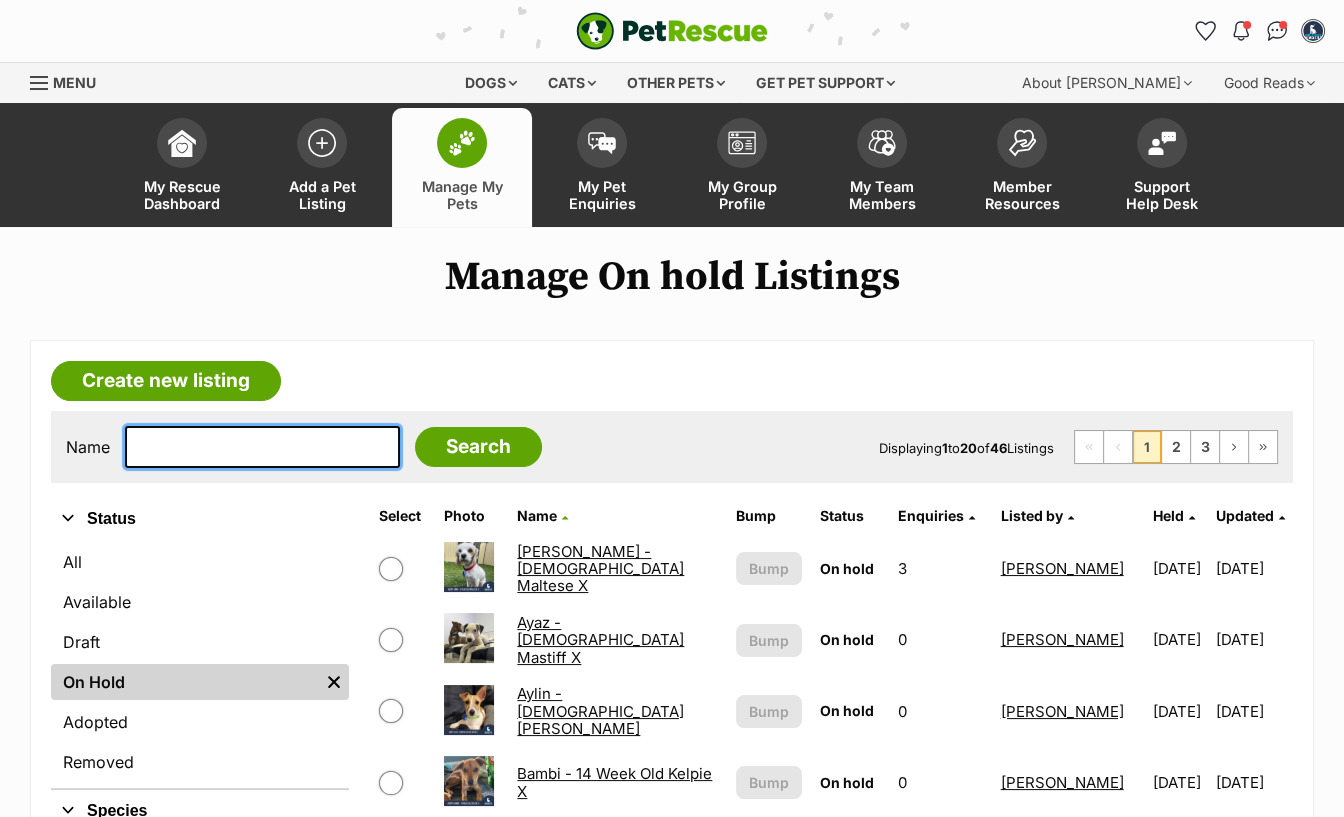 click at bounding box center [262, 447] 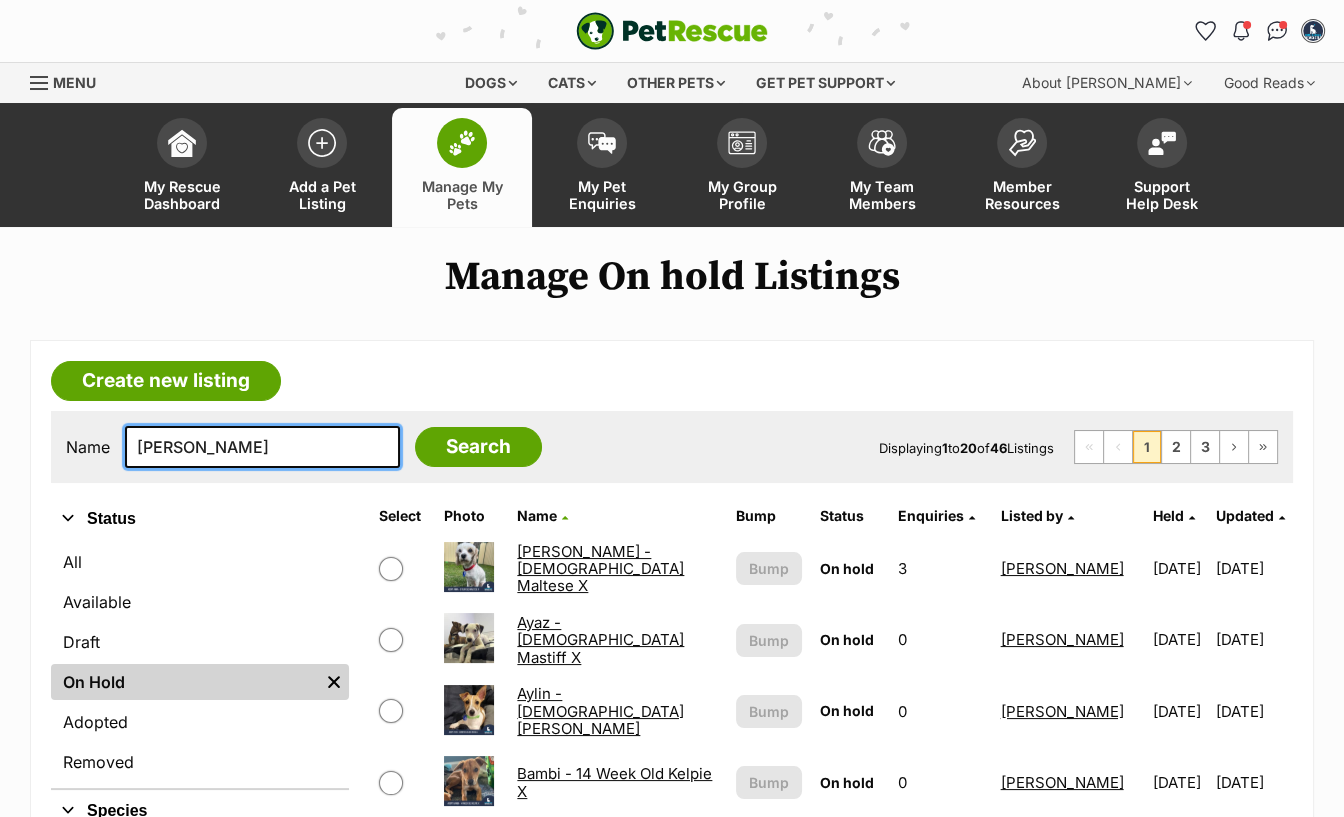 type on "winn" 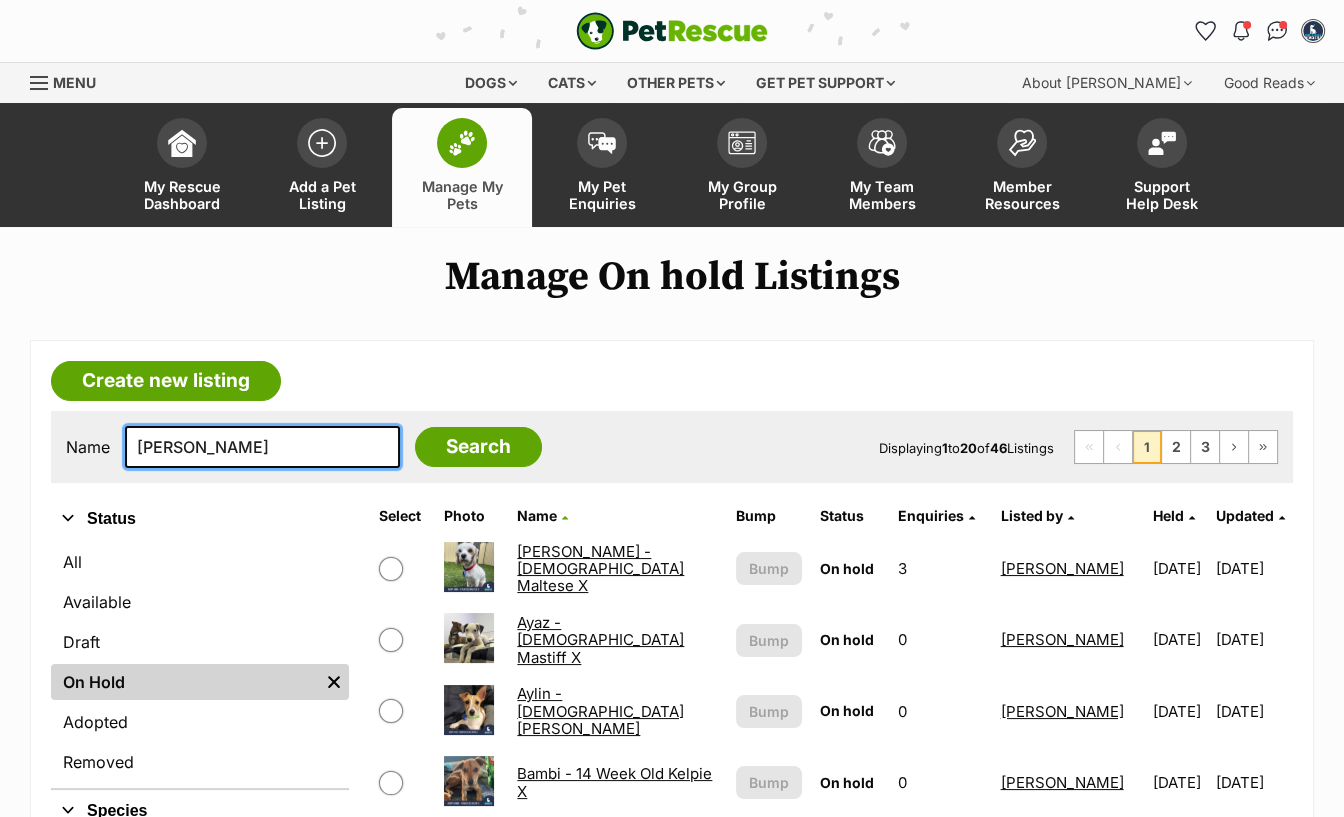 click on "Search" at bounding box center [478, 447] 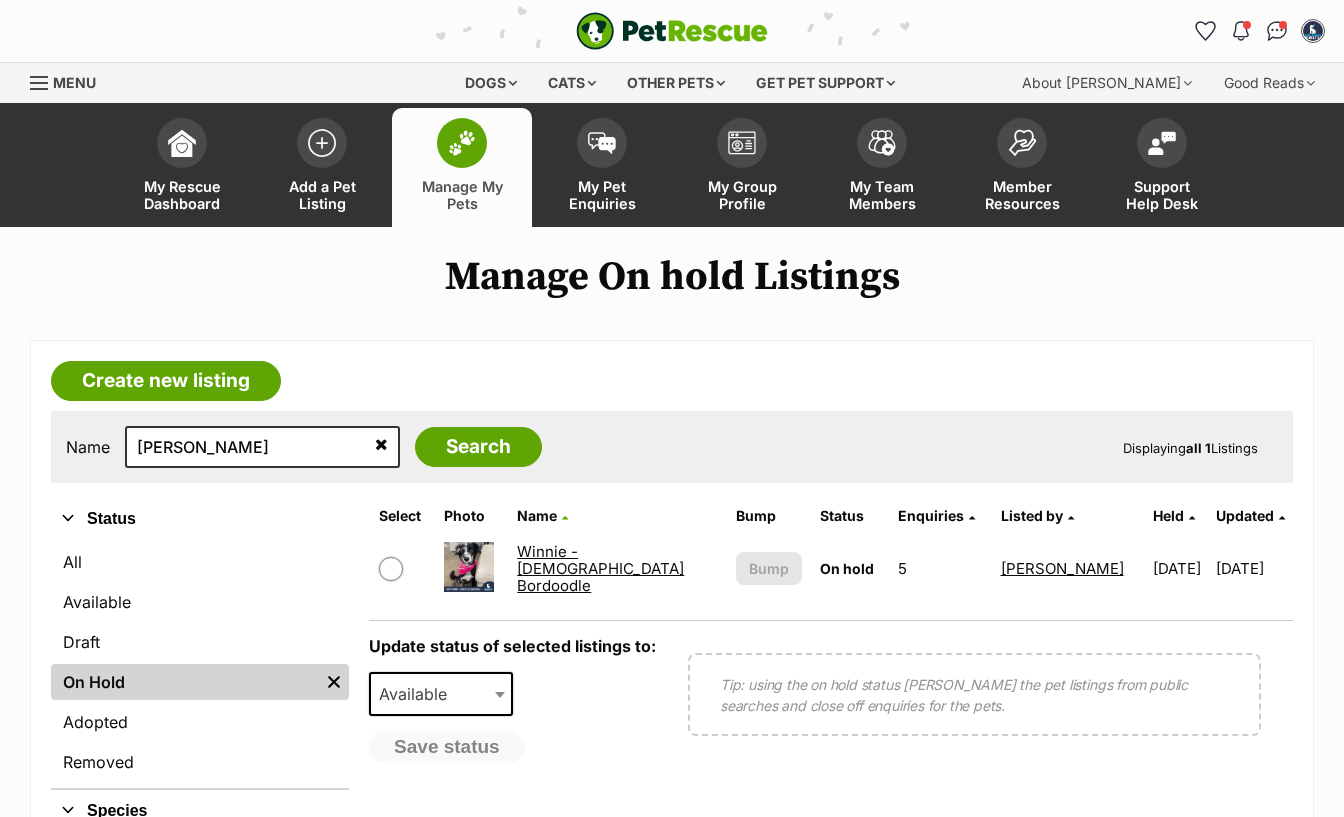 scroll, scrollTop: 0, scrollLeft: 0, axis: both 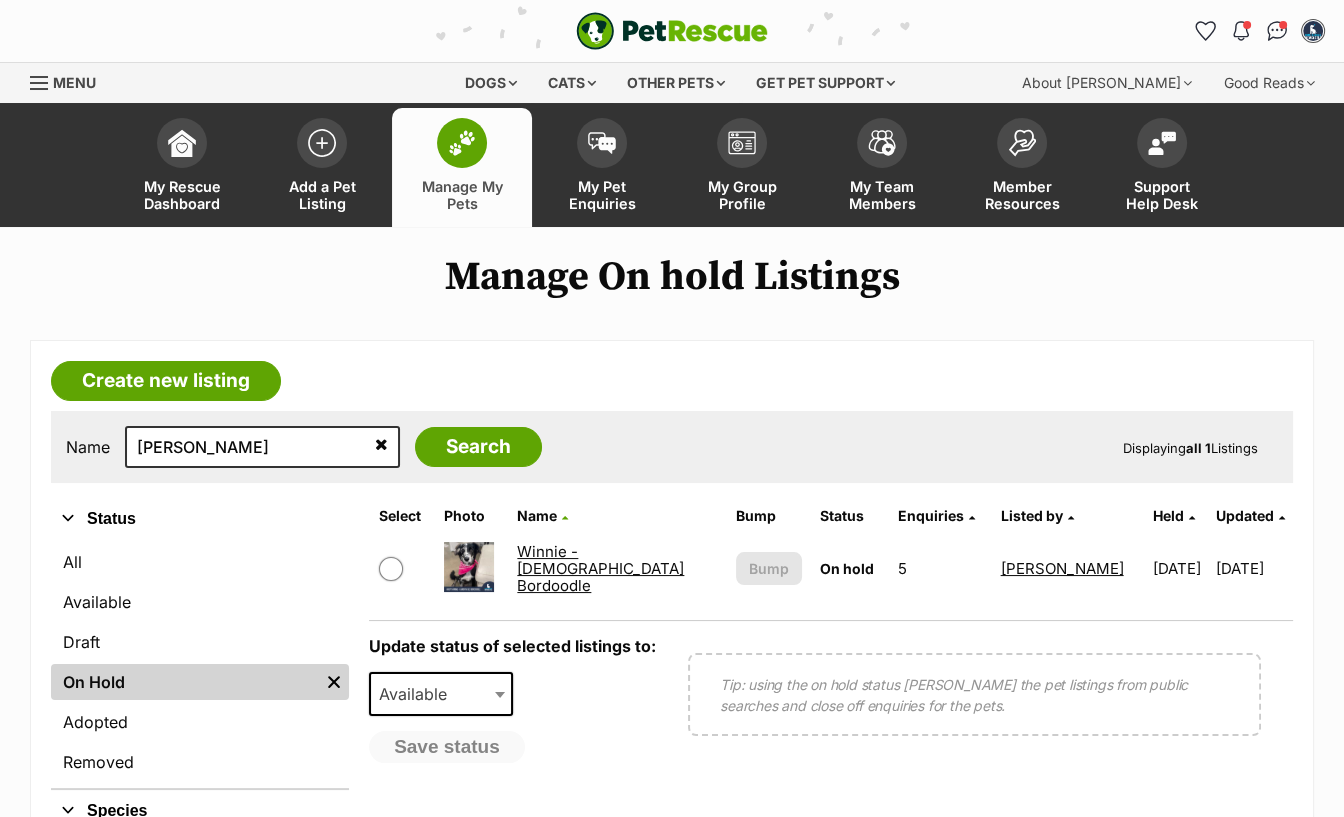 click on "Winnie - [DEMOGRAPHIC_DATA] Bordoodle" at bounding box center (600, 569) 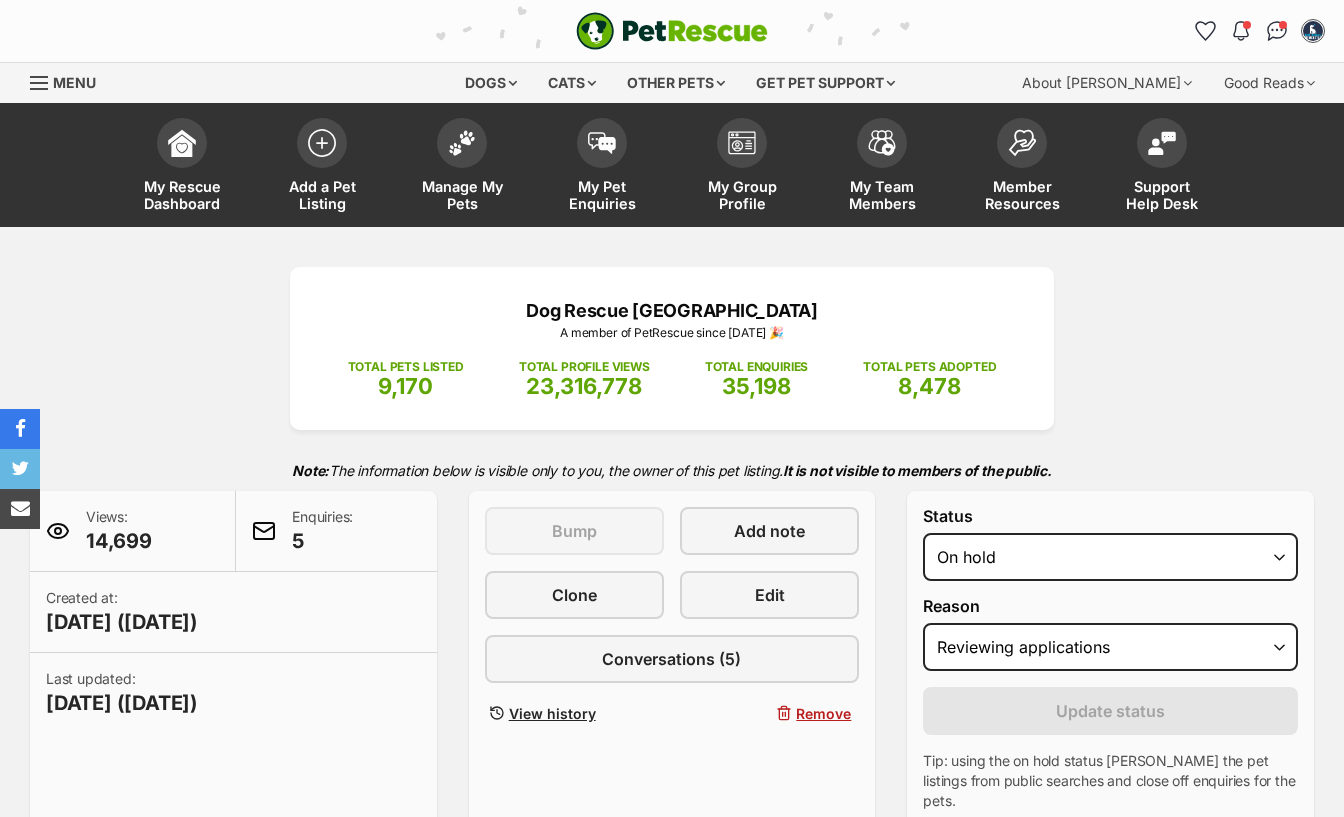 select on "reviewing_applications" 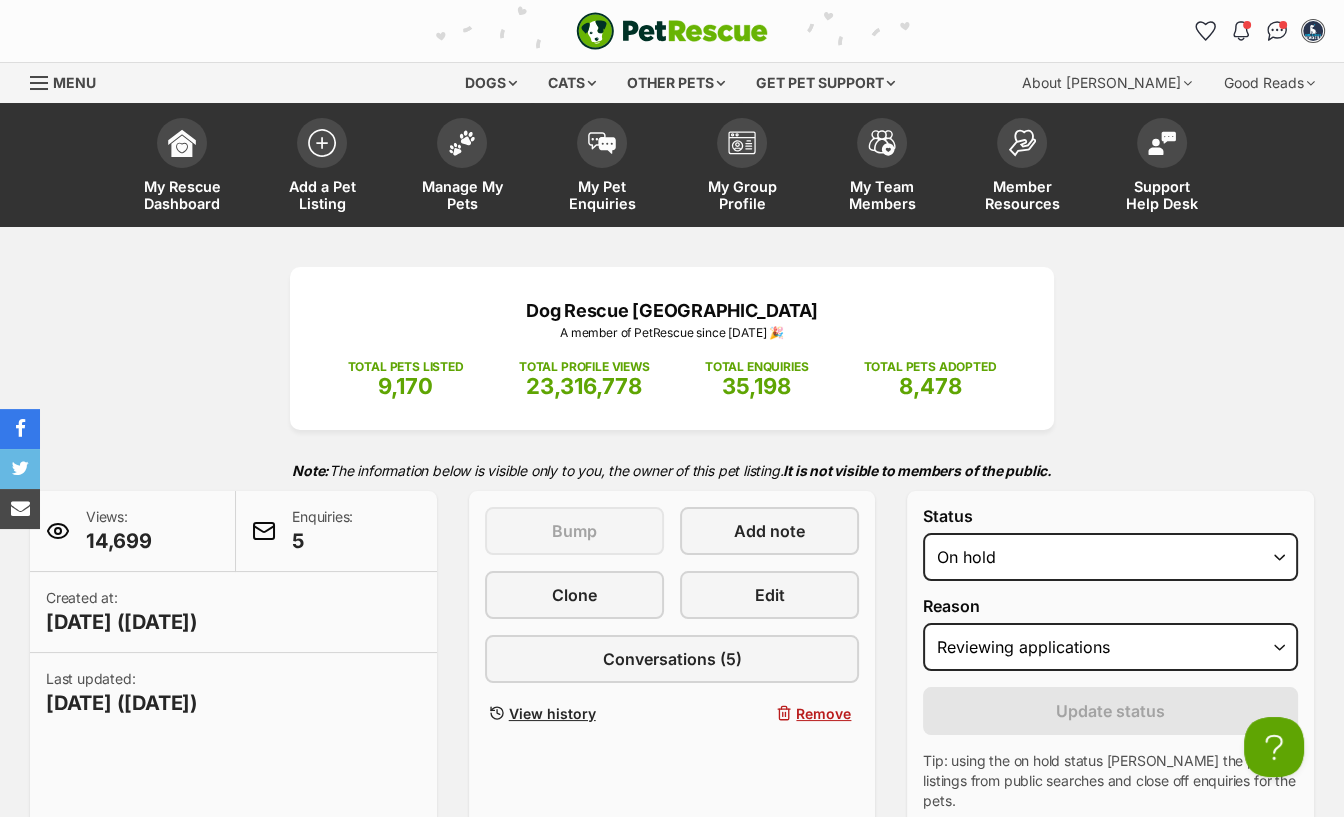 scroll, scrollTop: 0, scrollLeft: 0, axis: both 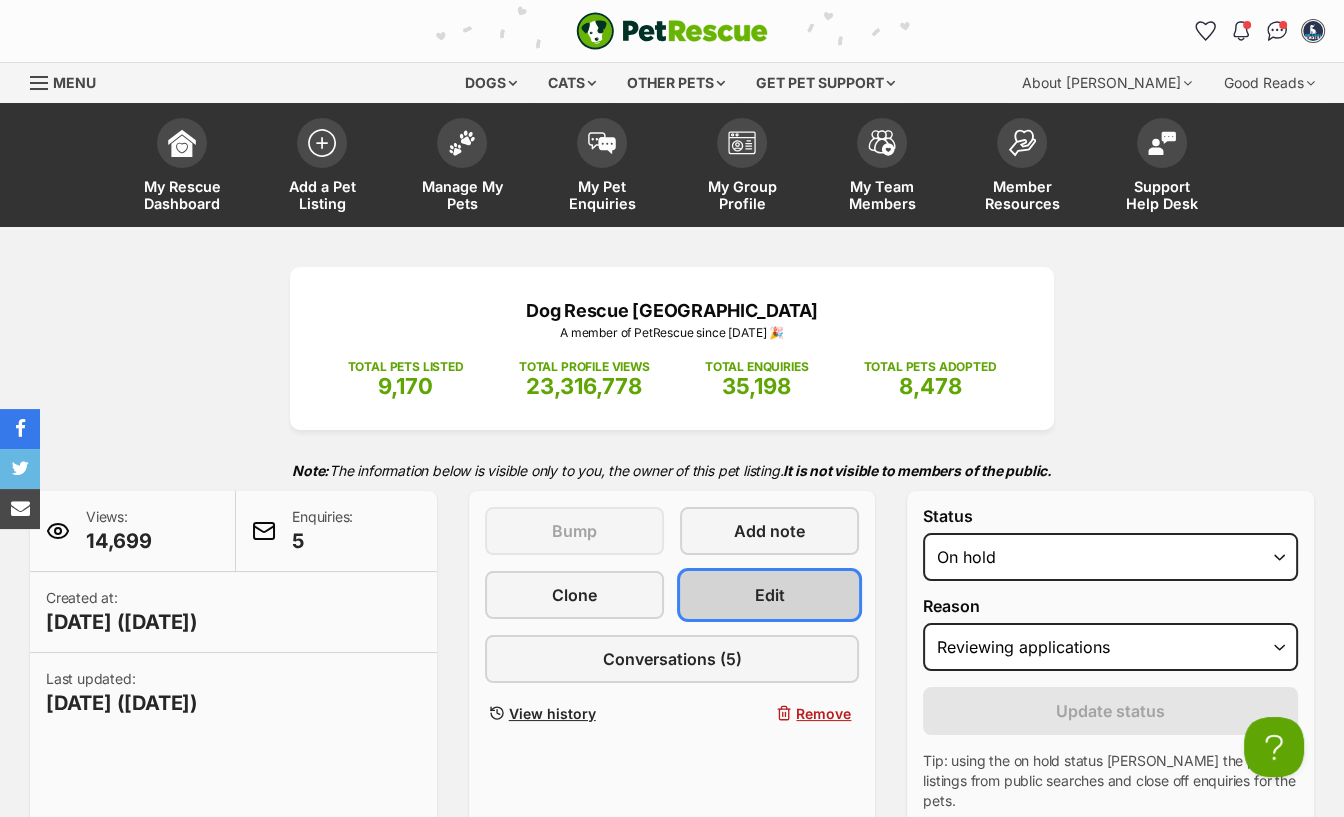 click on "Edit" at bounding box center [769, 595] 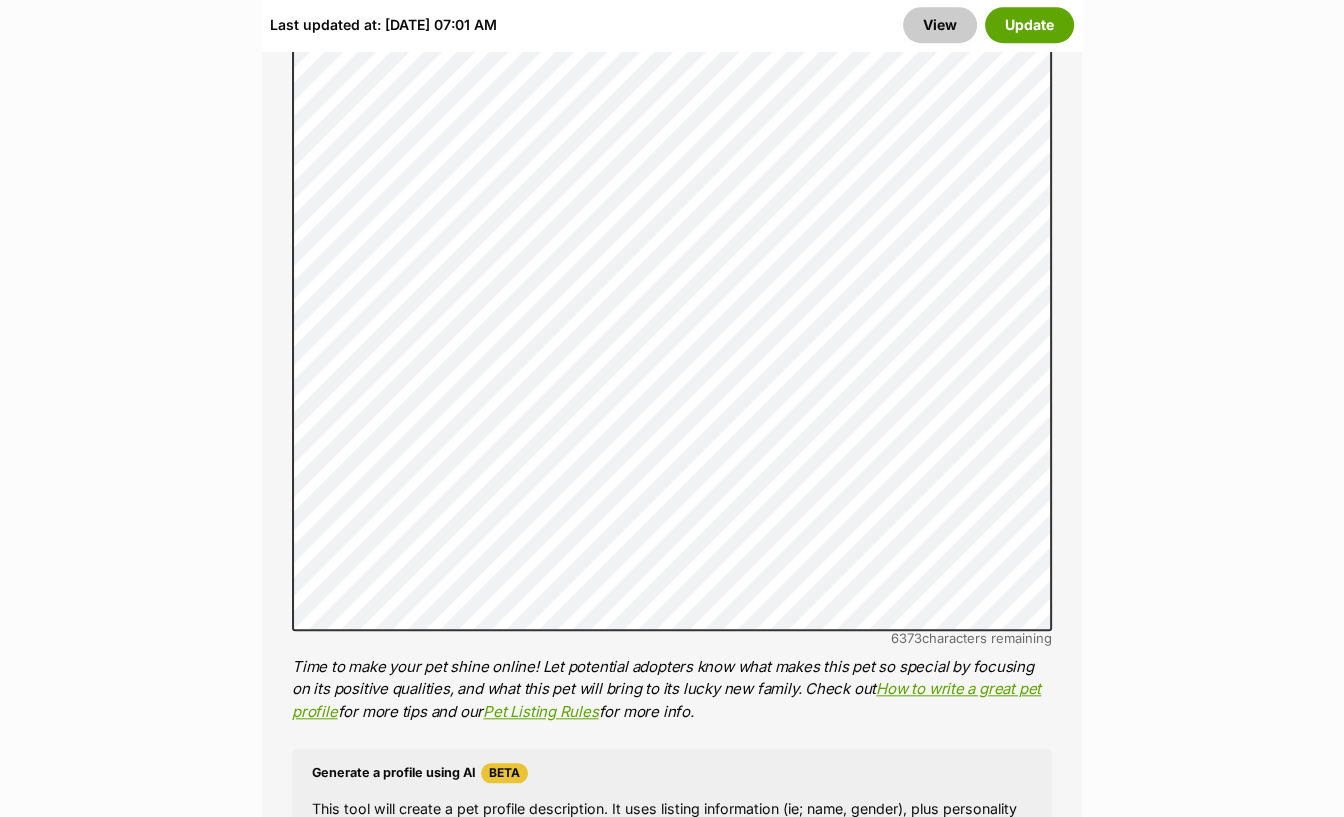 scroll, scrollTop: 1870, scrollLeft: 0, axis: vertical 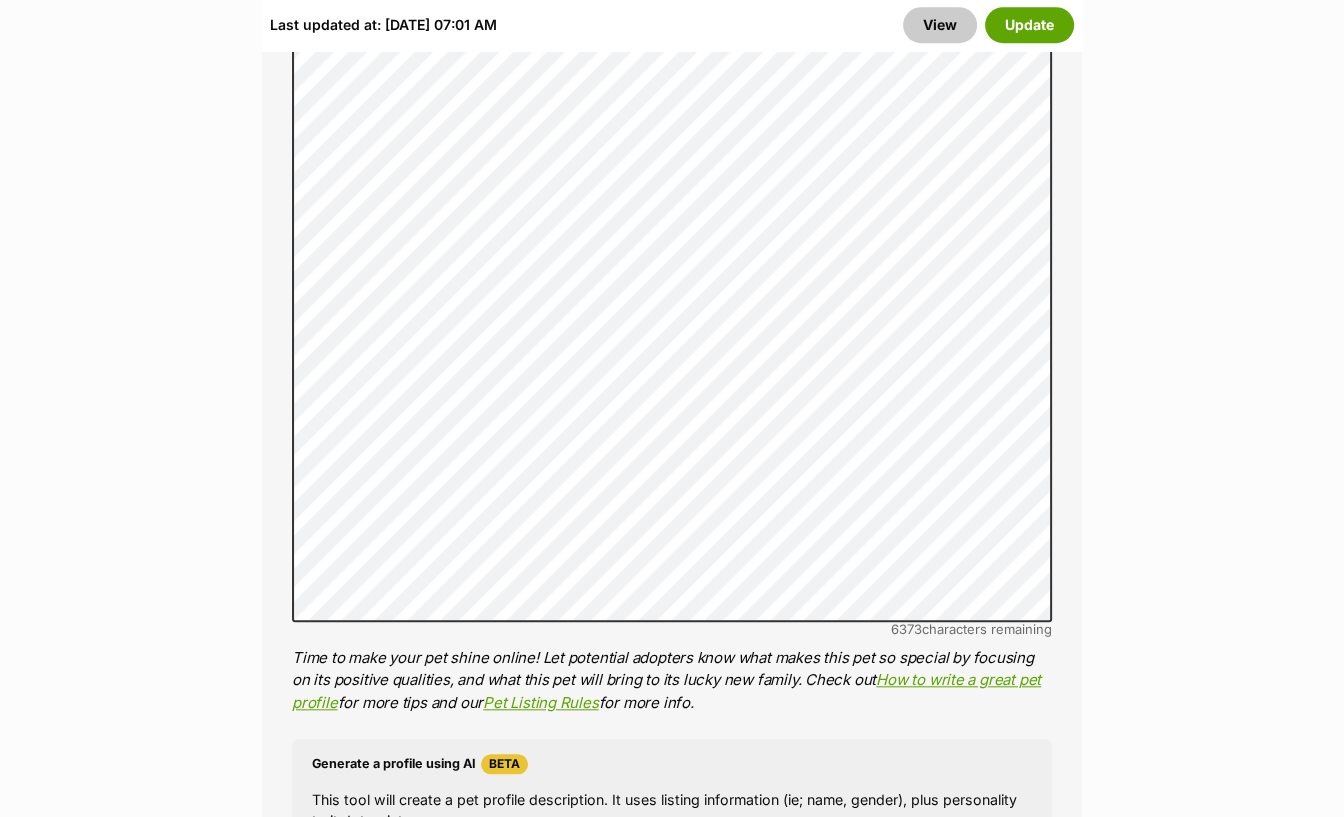 click on "Listing owner Choose an owner Carly Goodhew
The owner of the pet listing is able to edit the listing and manage enquiries with potential adopters. Note:
Group Admins
are also able to edit this pet listing and manage all it's enquiries.
Any time this pet receives new enquiries or messages from potential adopters, we'll also send you an email notification. Members can opt out of receiving these emails via their
notification settings .
About This Pet Name
Henlo there, it looks like you might be using the pet name field to indicate that this pet is now on hold - we recommend updating the status to on hold from the  listing page  instead!
Every pet deserves a name. If you don’t know the pet’s name, make one up! It can be something simple and sweet like ‘Fluffy’, or get creative and have some fun with it. A name helps potential adopters connect with the pet.
Species Dog
Best feature (optional)
Personality 6373  characters remaining
for more tips and our" at bounding box center (672, 3064) 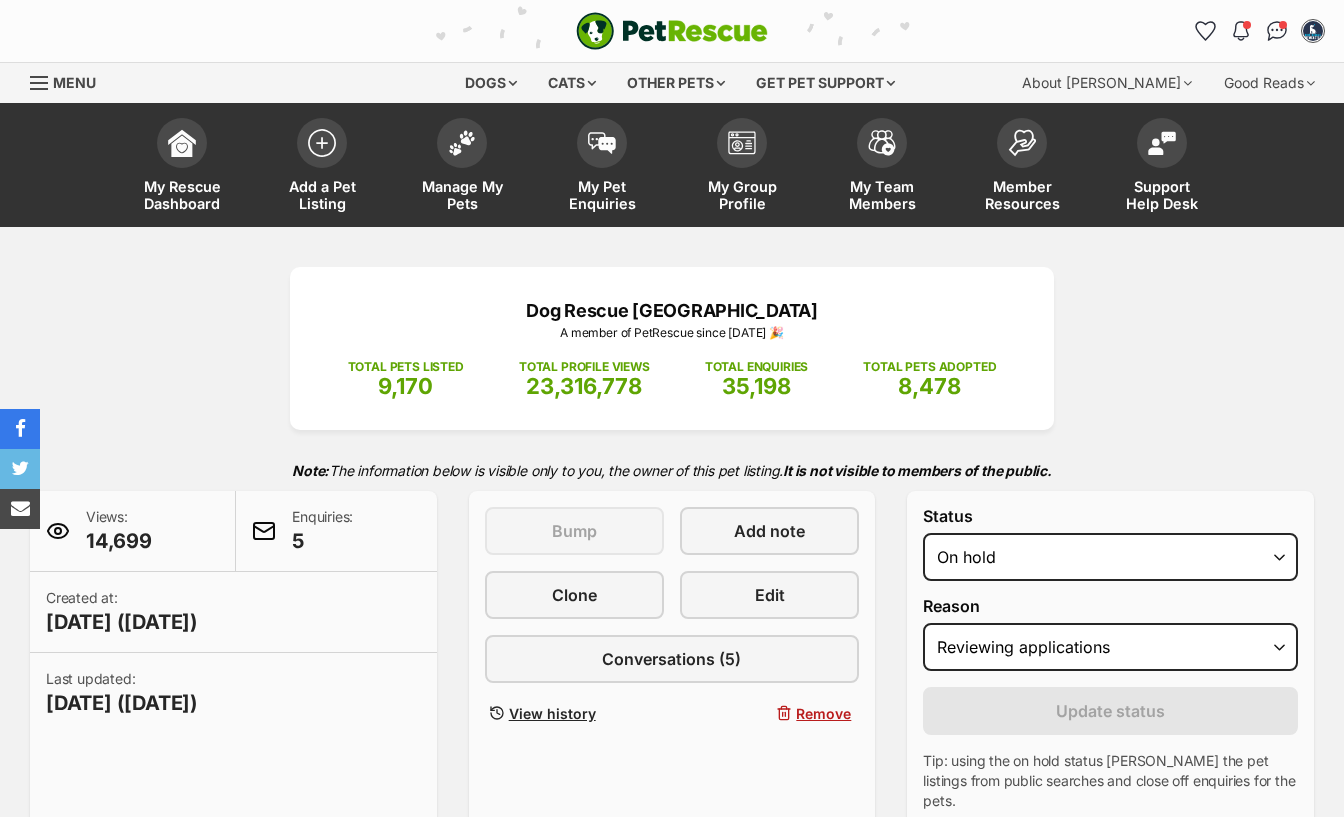 select on "reviewing_applications" 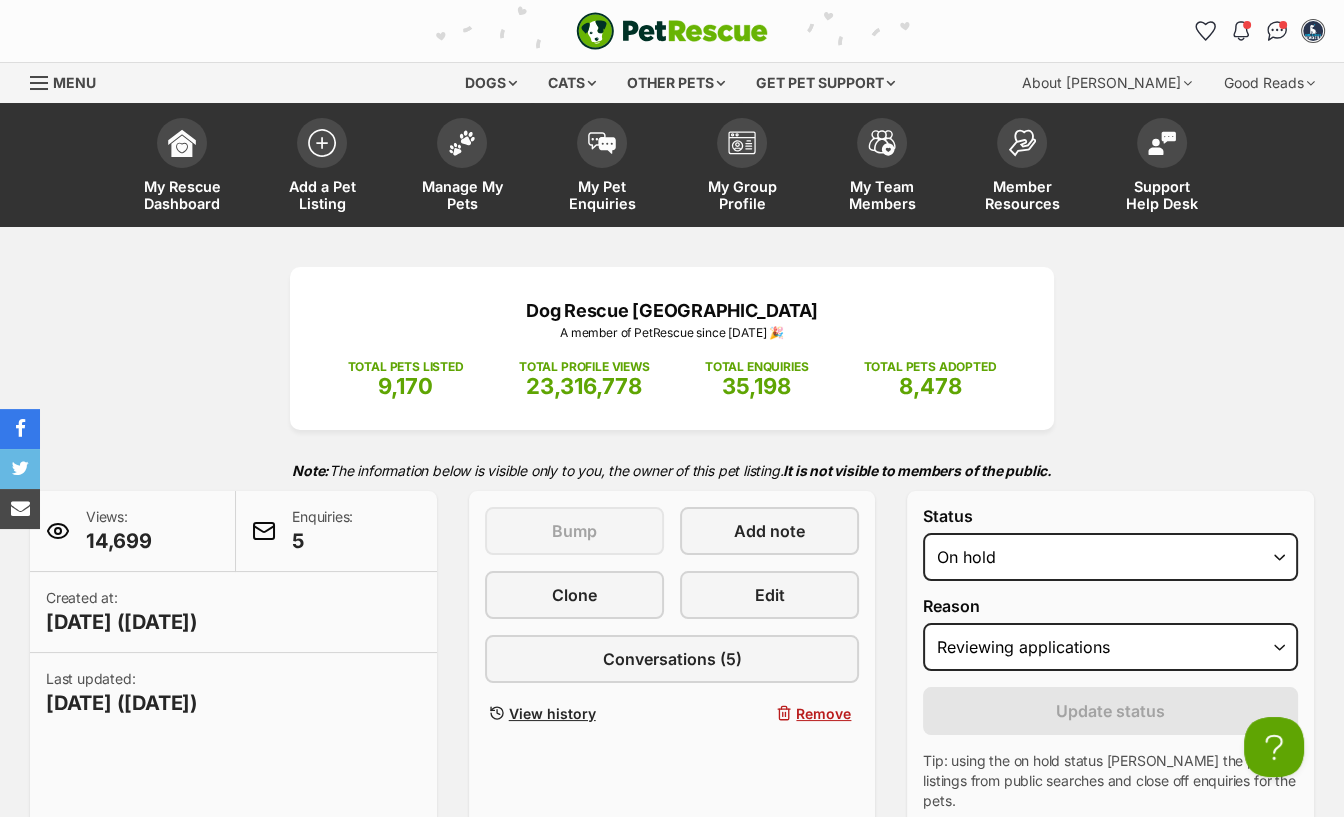 scroll, scrollTop: 0, scrollLeft: 0, axis: both 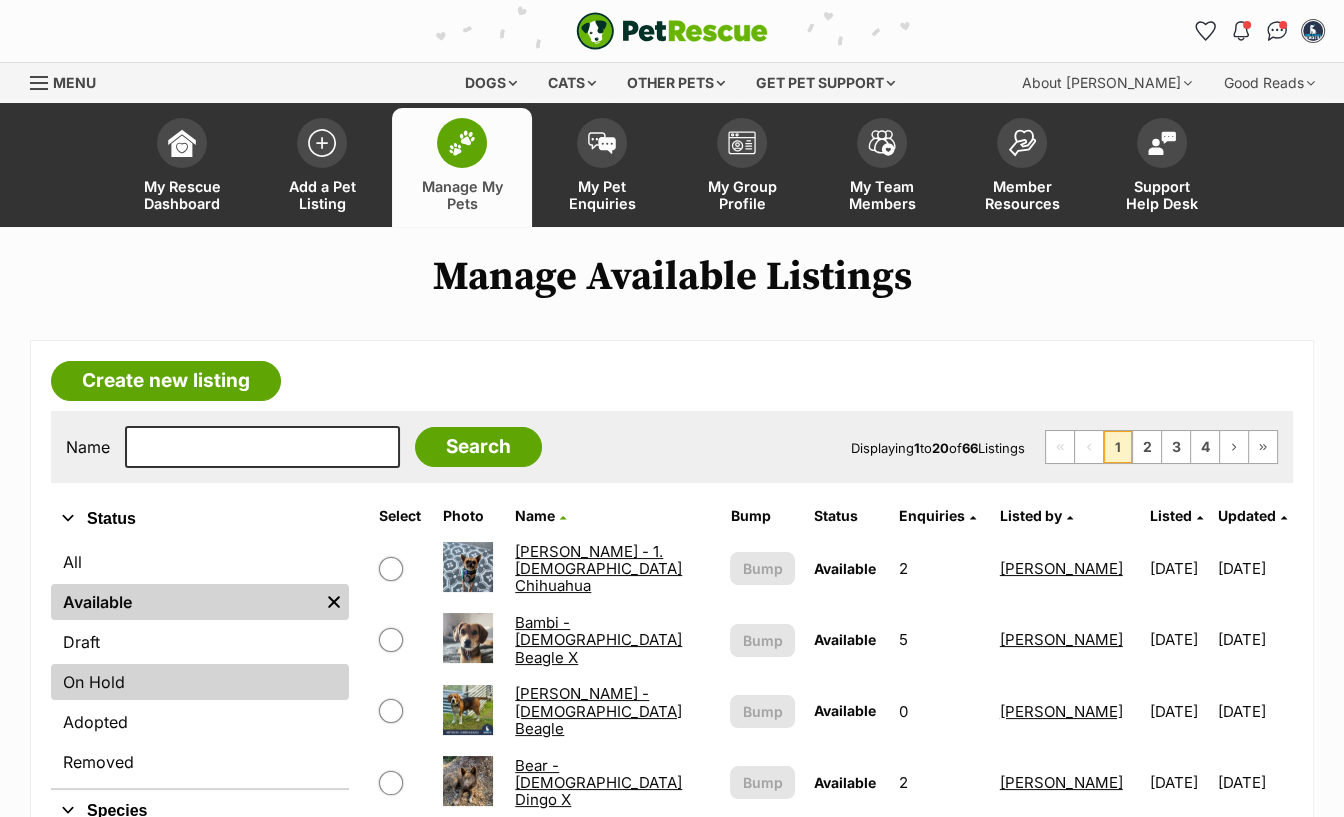 click on "On Hold" at bounding box center (200, 682) 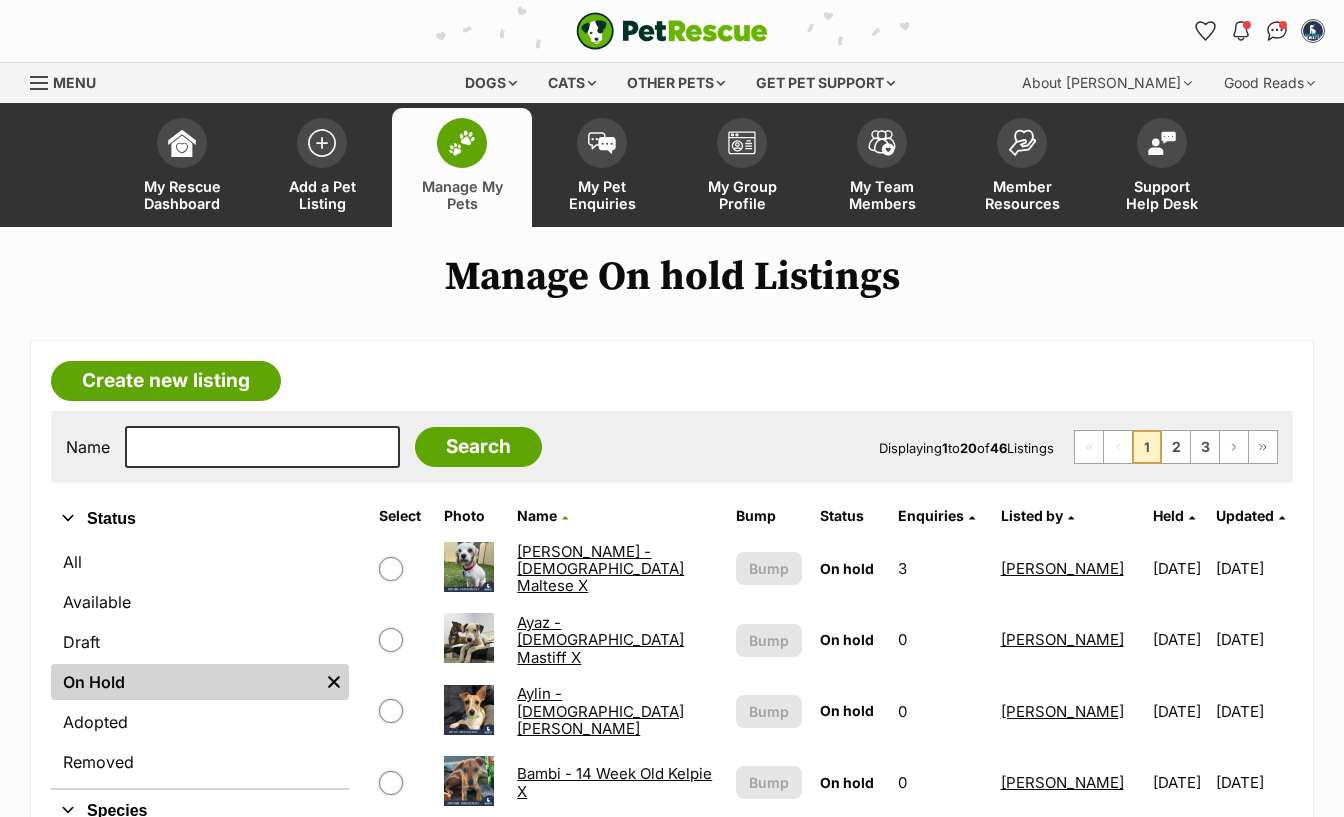 scroll, scrollTop: 0, scrollLeft: 0, axis: both 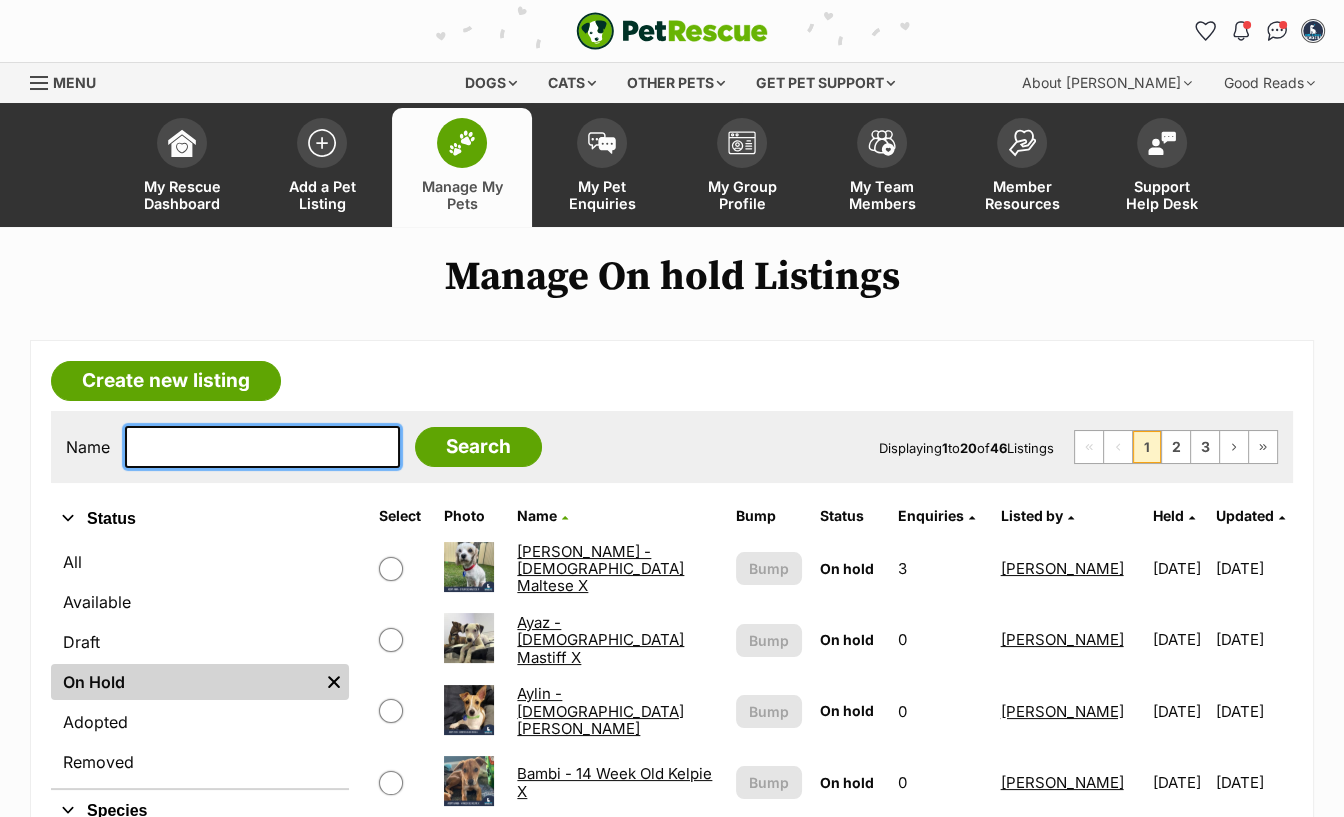 click at bounding box center [262, 447] 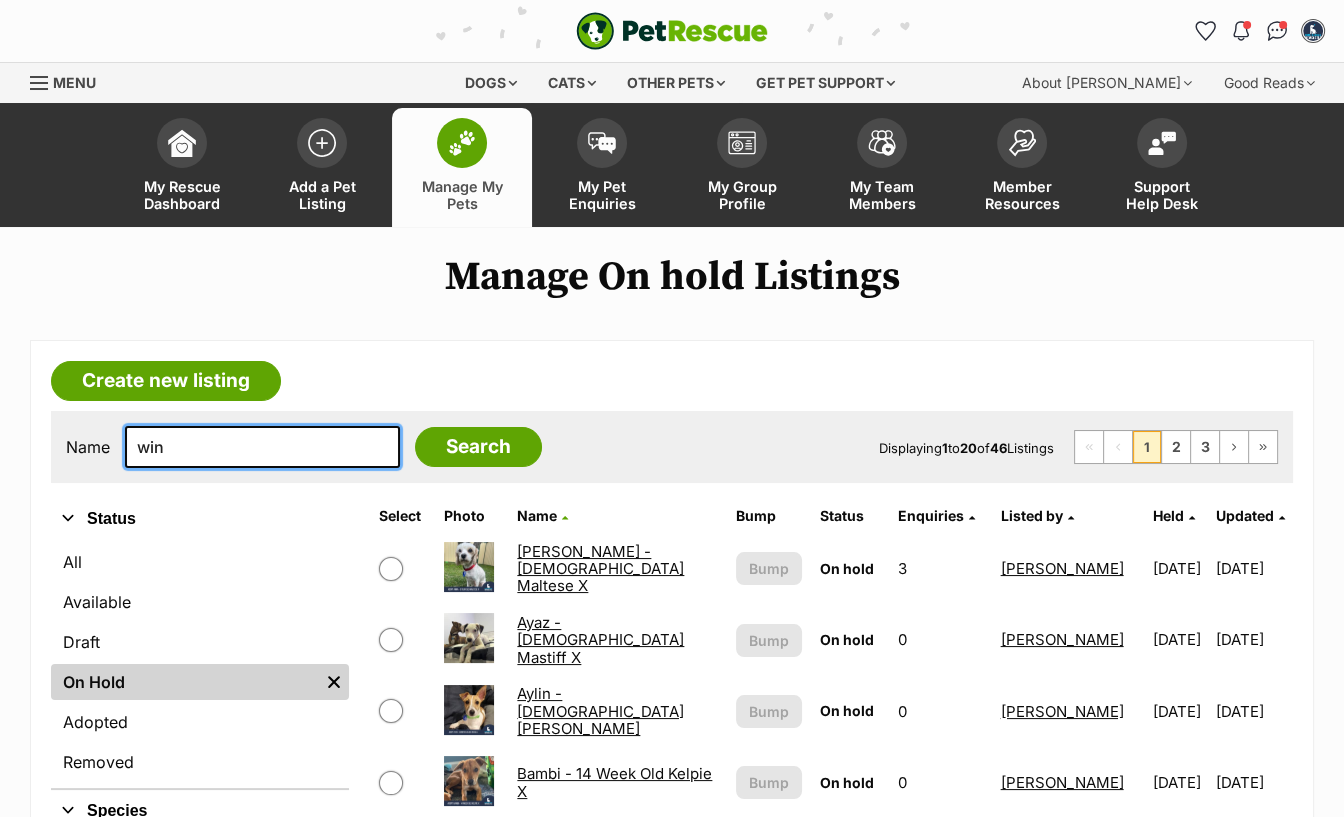 type on "win" 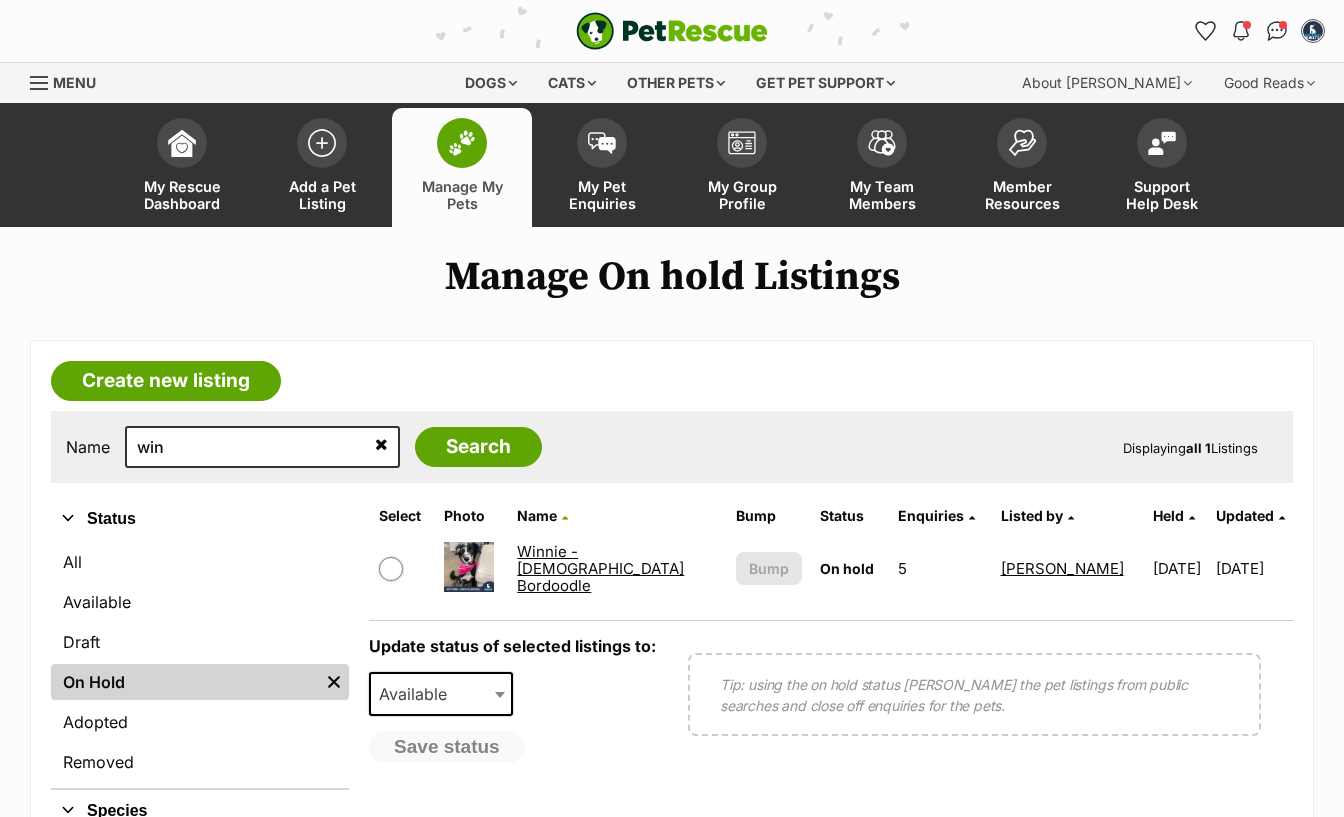 scroll, scrollTop: 0, scrollLeft: 0, axis: both 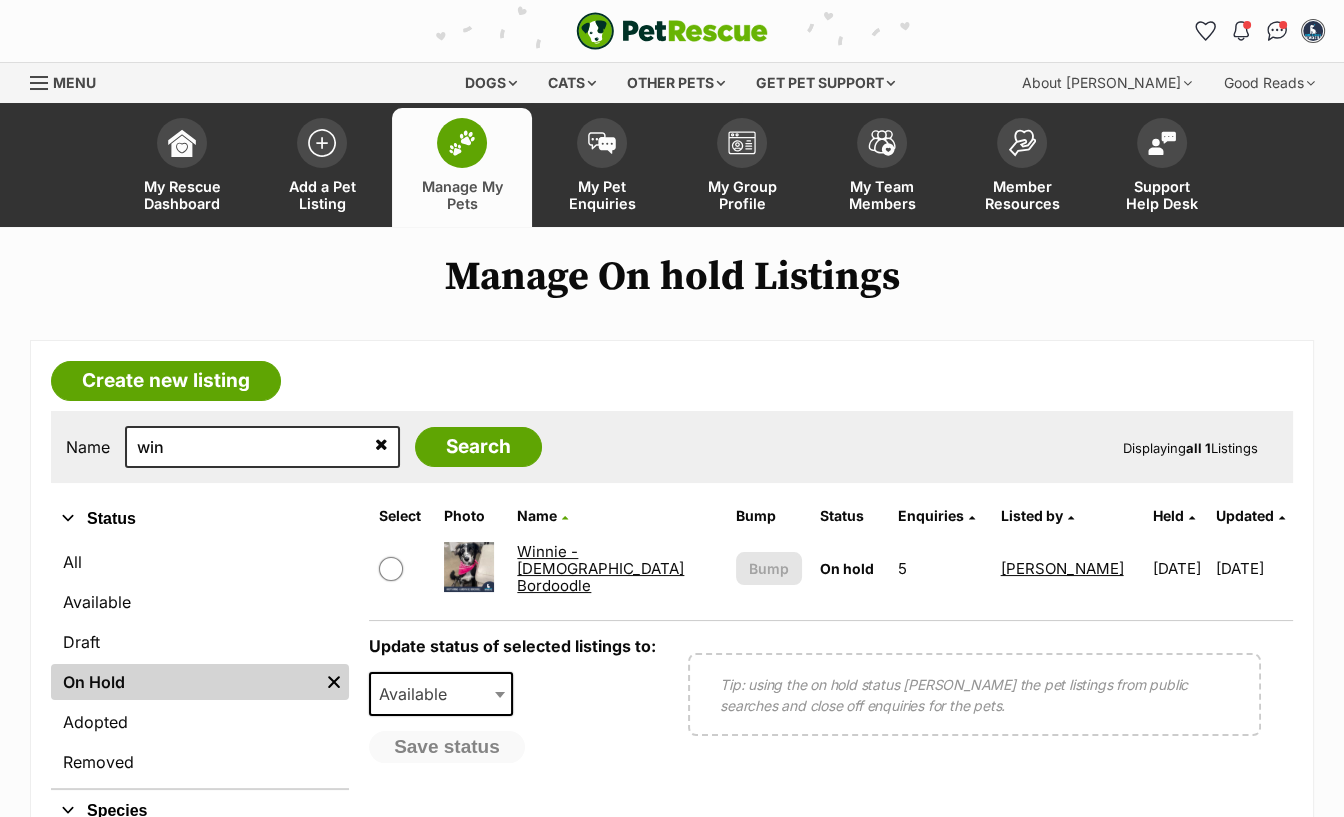 click on "Winnie - [DEMOGRAPHIC_DATA] Bordoodle" at bounding box center [600, 569] 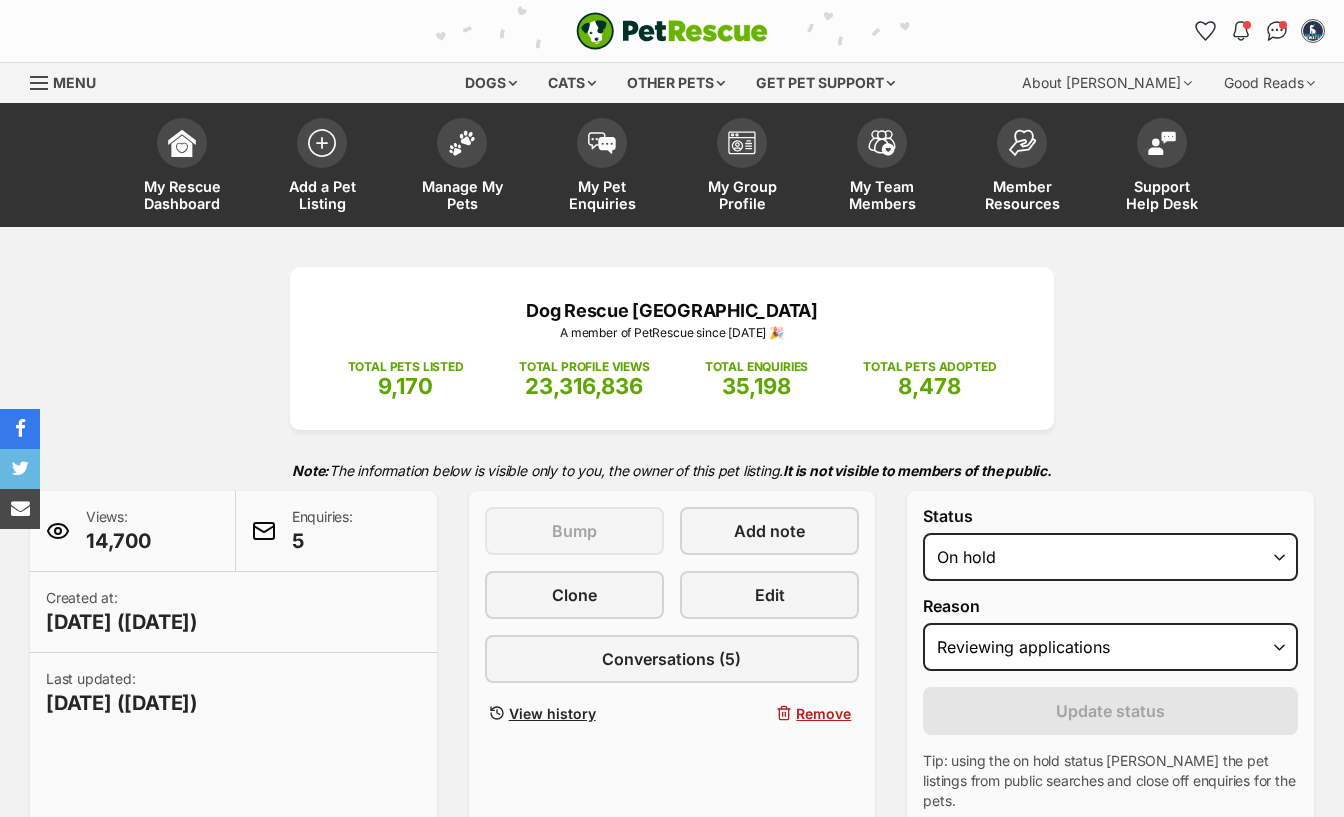 select on "reviewing_applications" 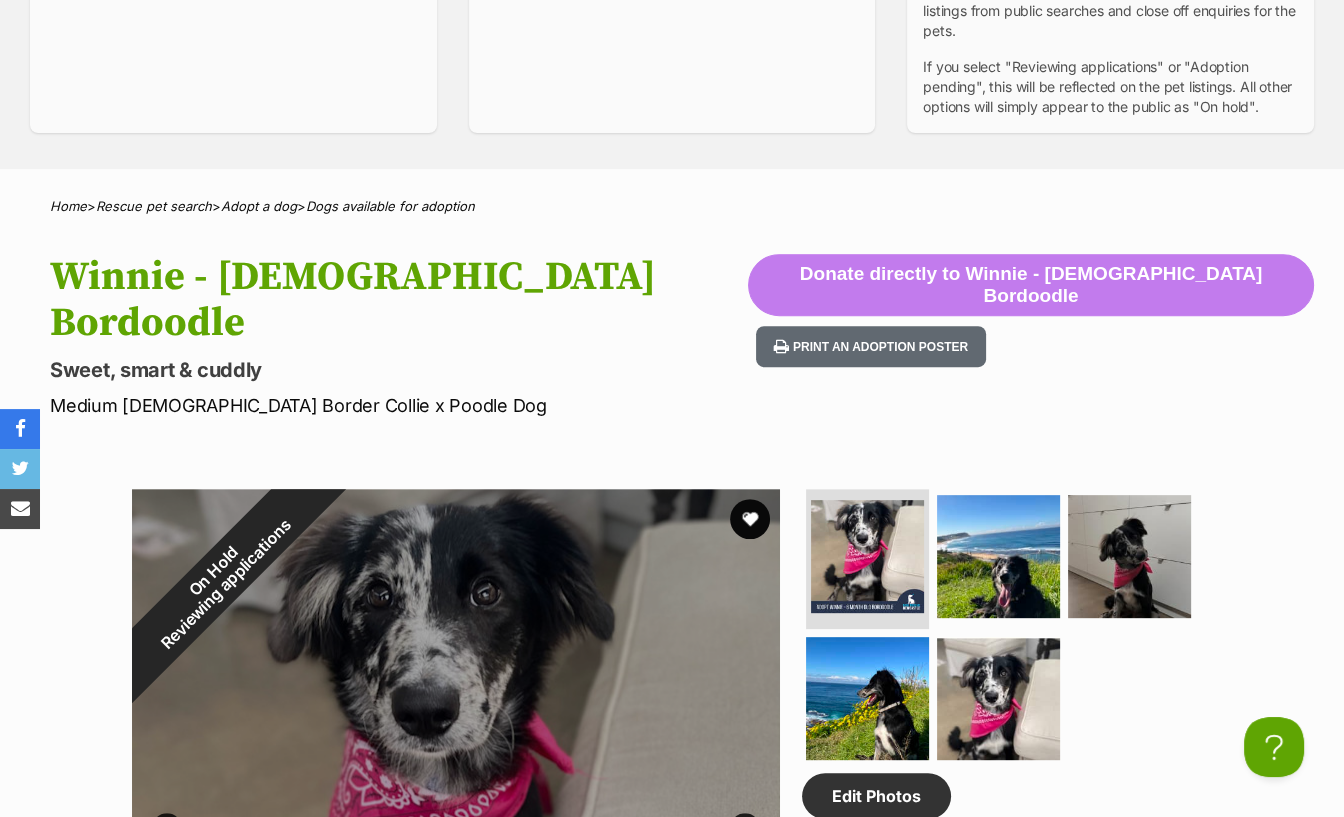 scroll, scrollTop: 220, scrollLeft: 0, axis: vertical 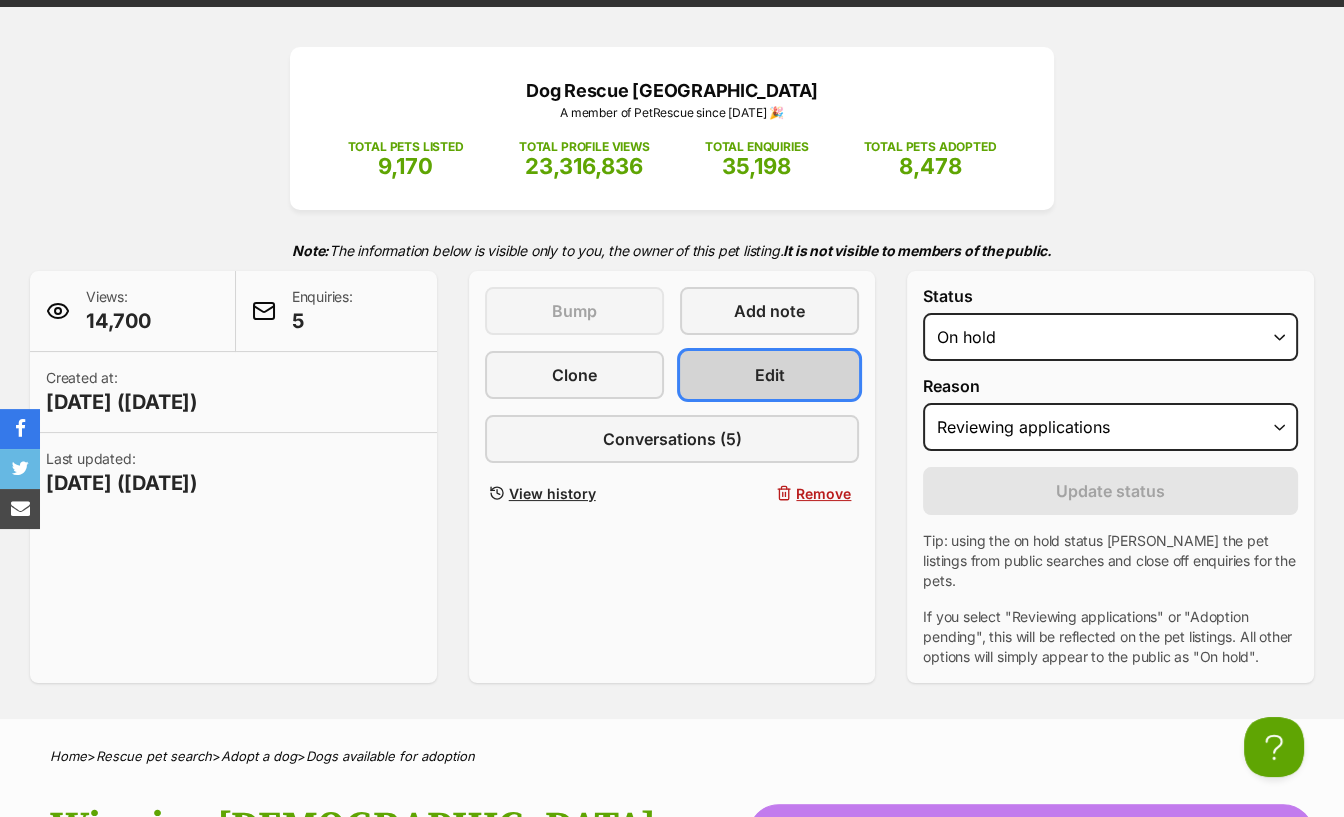 click on "Edit" at bounding box center [769, 375] 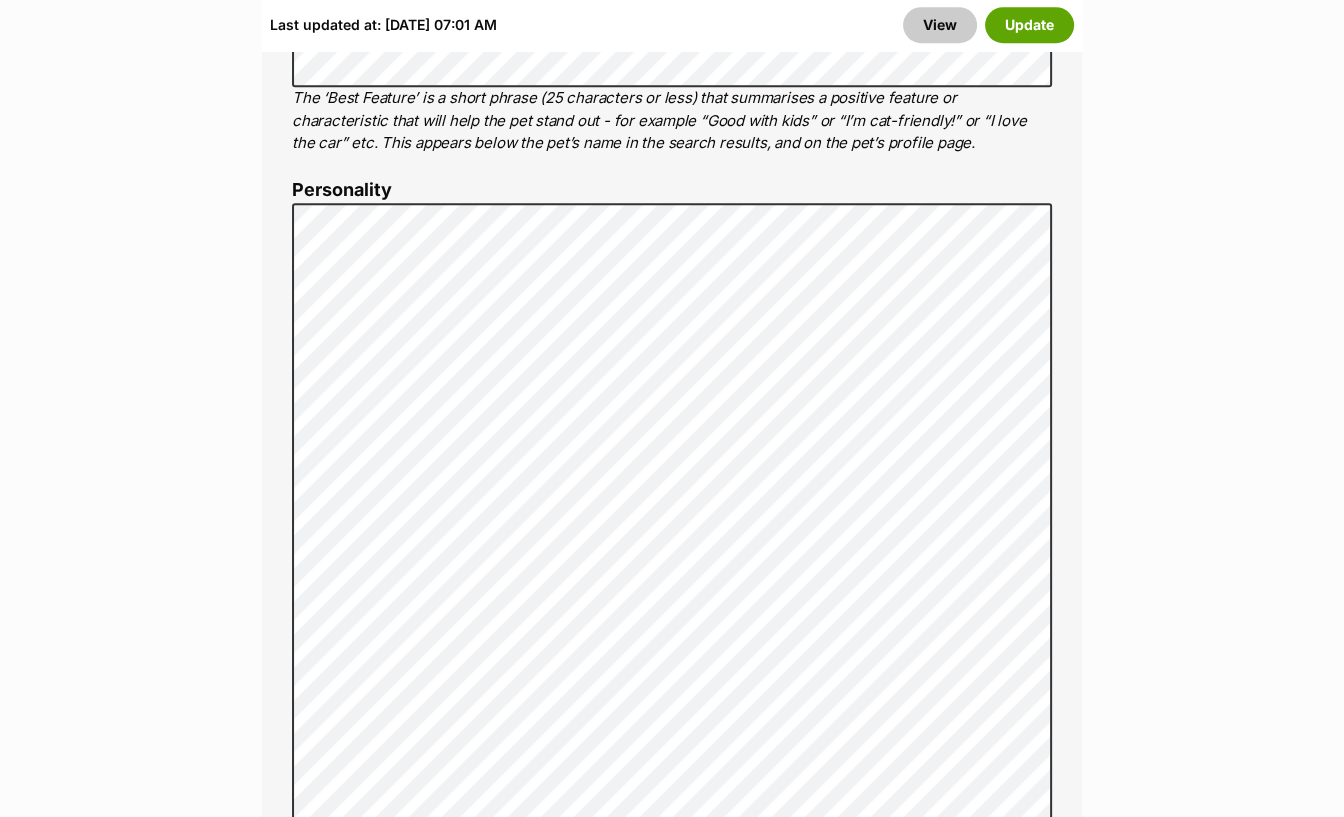 scroll, scrollTop: 1980, scrollLeft: 0, axis: vertical 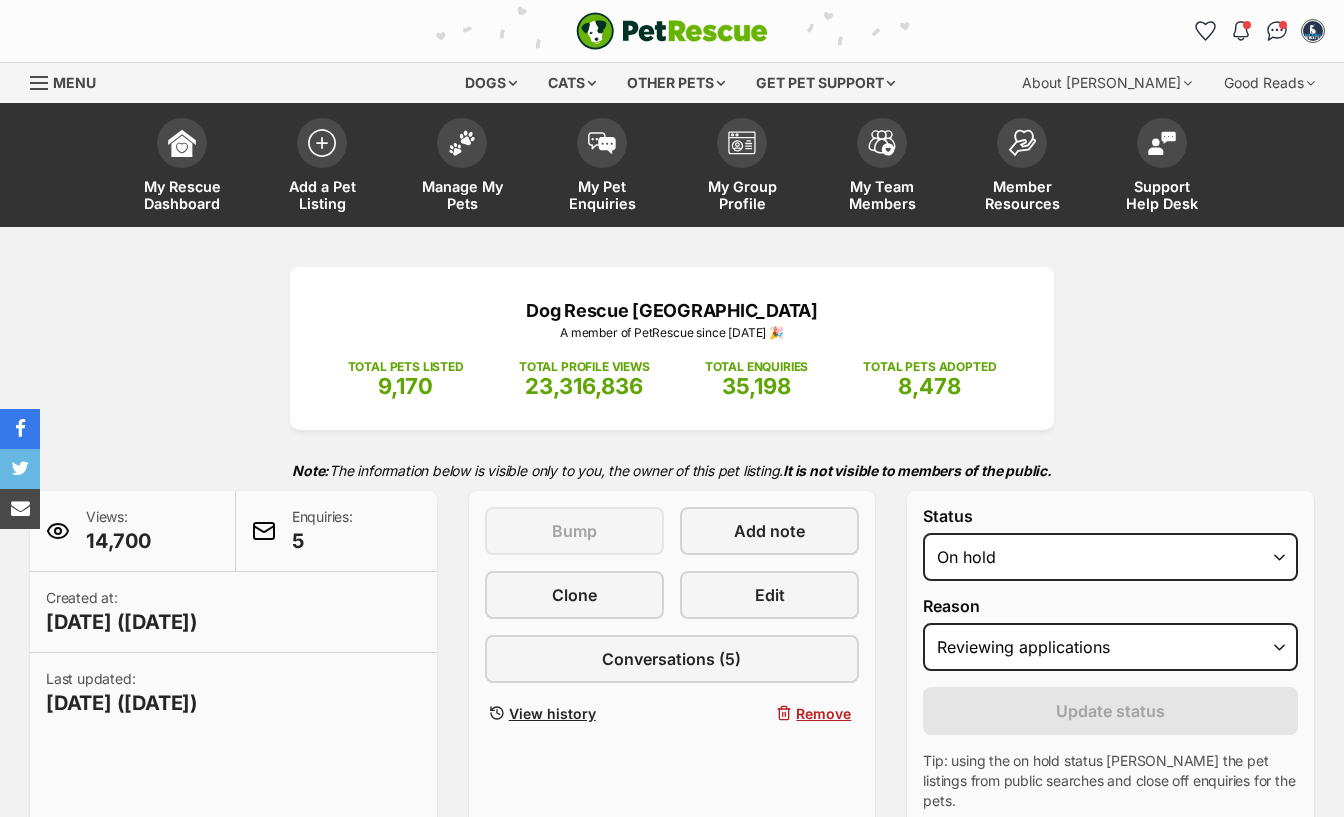 select on "reviewing_applications" 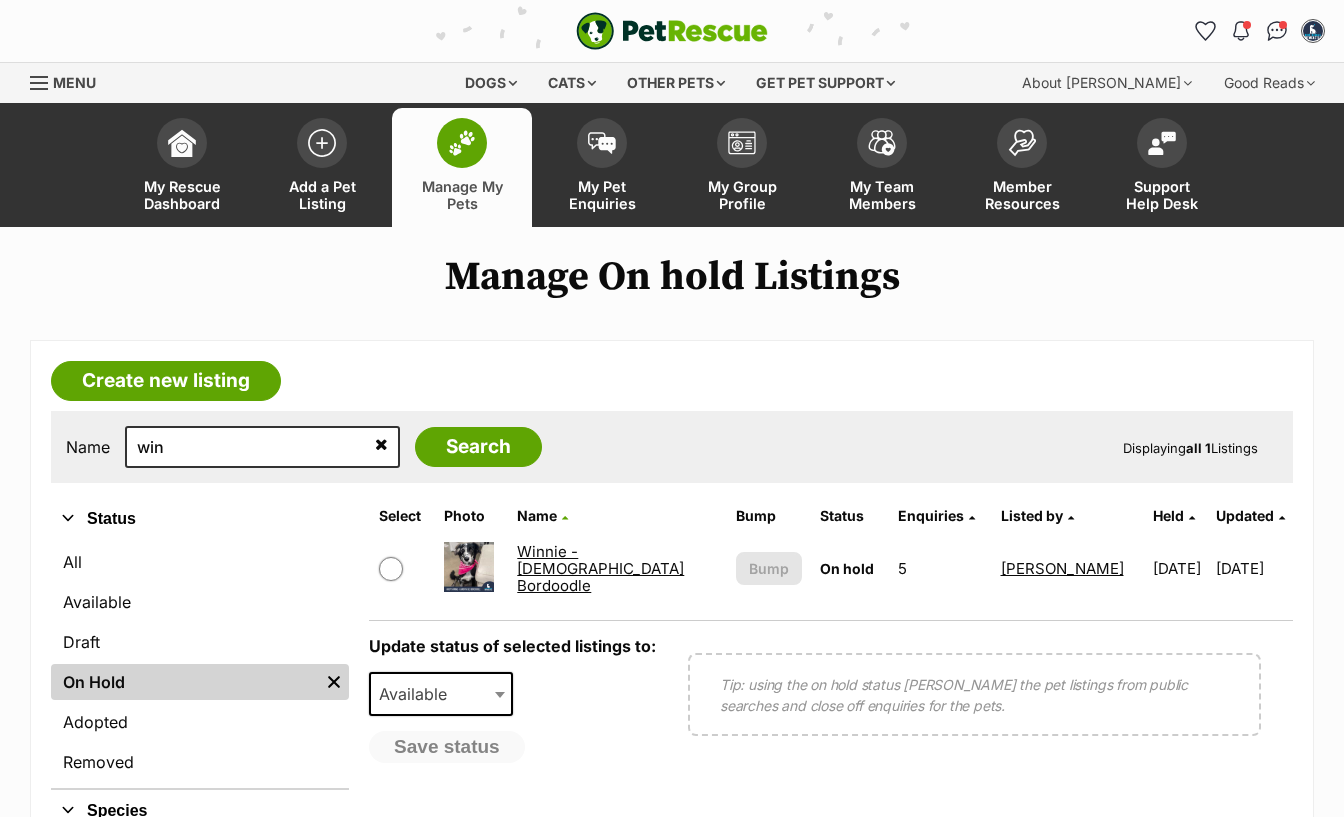scroll, scrollTop: 0, scrollLeft: 0, axis: both 